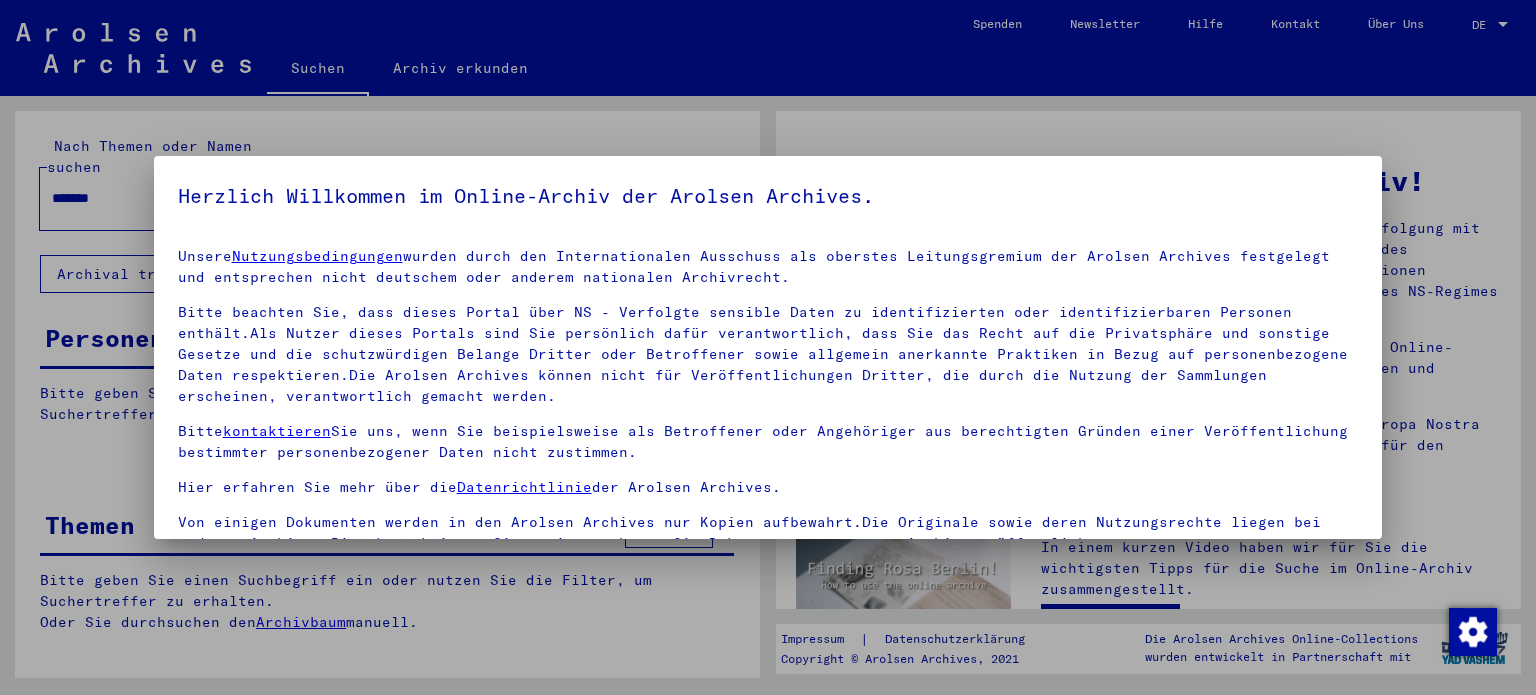 scroll, scrollTop: 0, scrollLeft: 0, axis: both 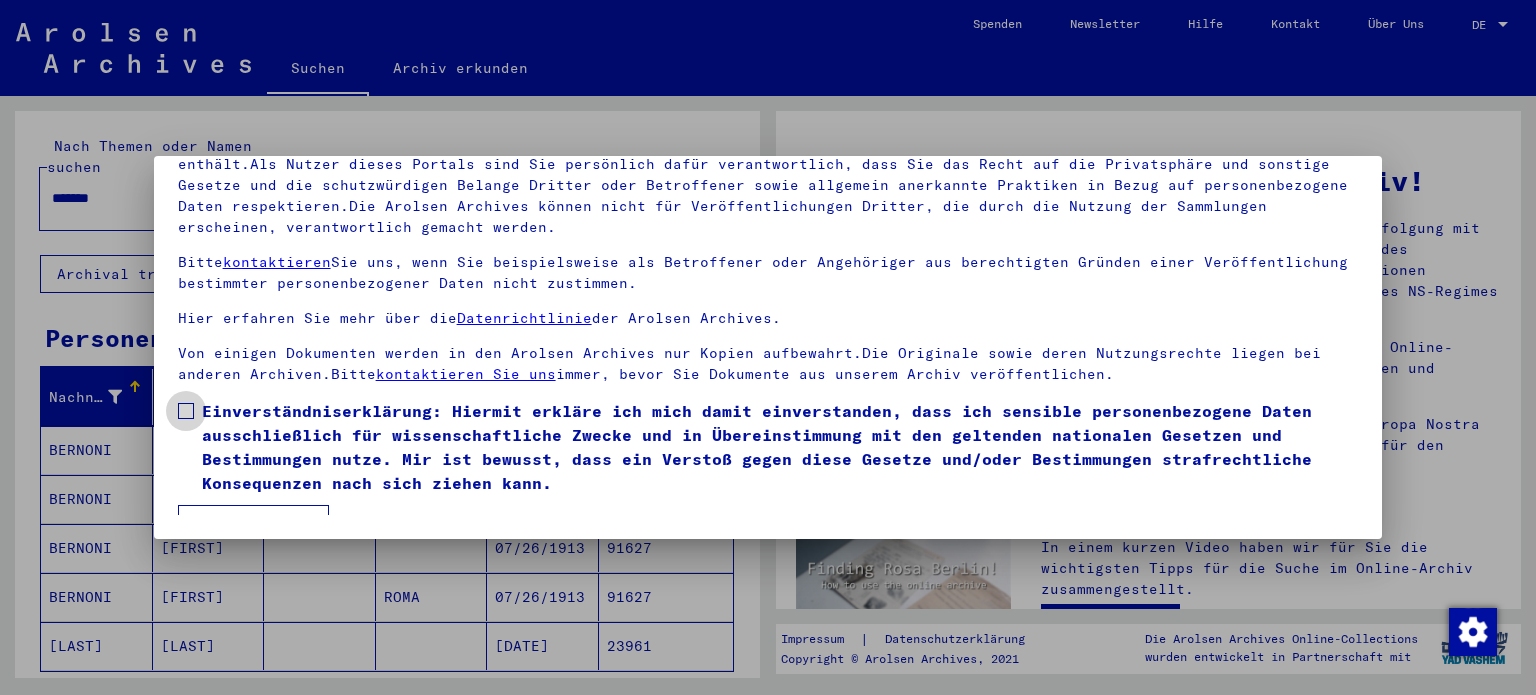 click at bounding box center (186, 411) 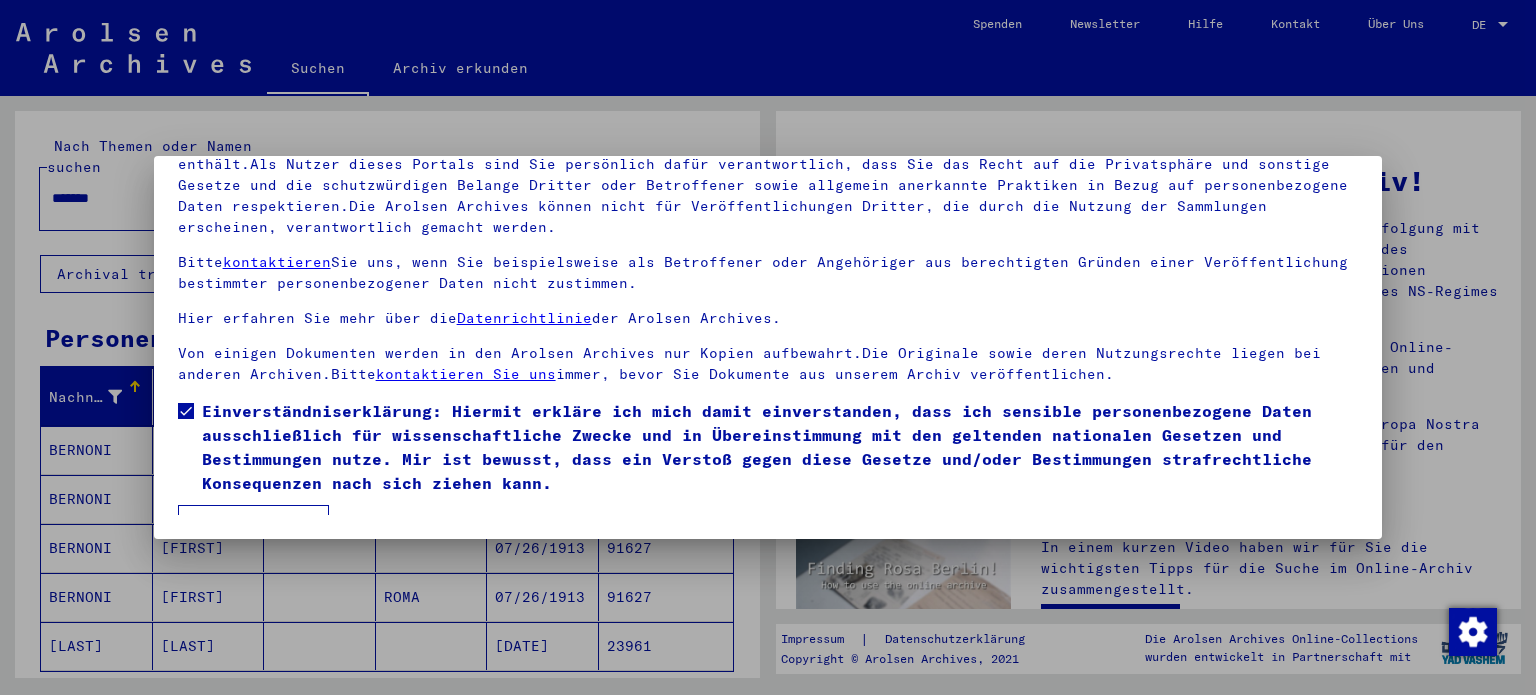 click on "Ich stimme zu" at bounding box center [253, 524] 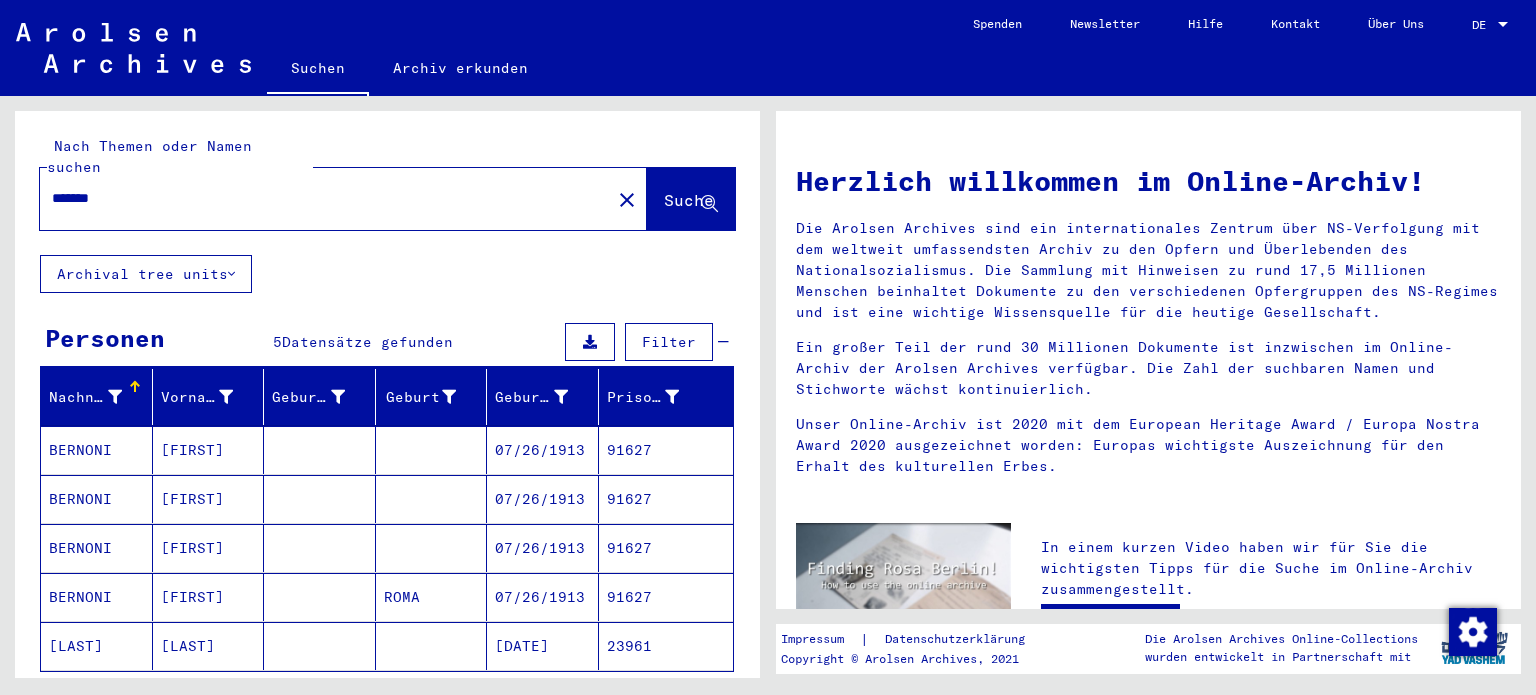 click at bounding box center (432, 499) 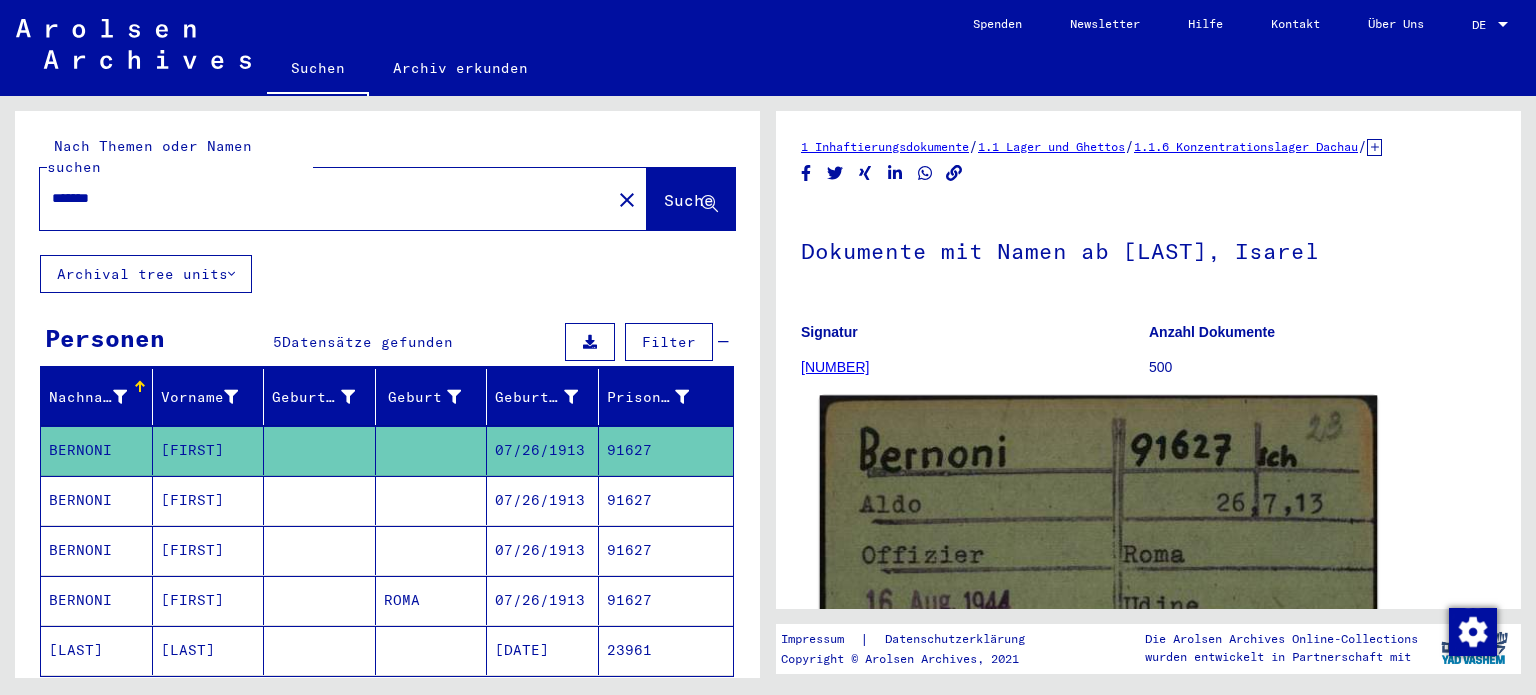 scroll, scrollTop: 0, scrollLeft: 0, axis: both 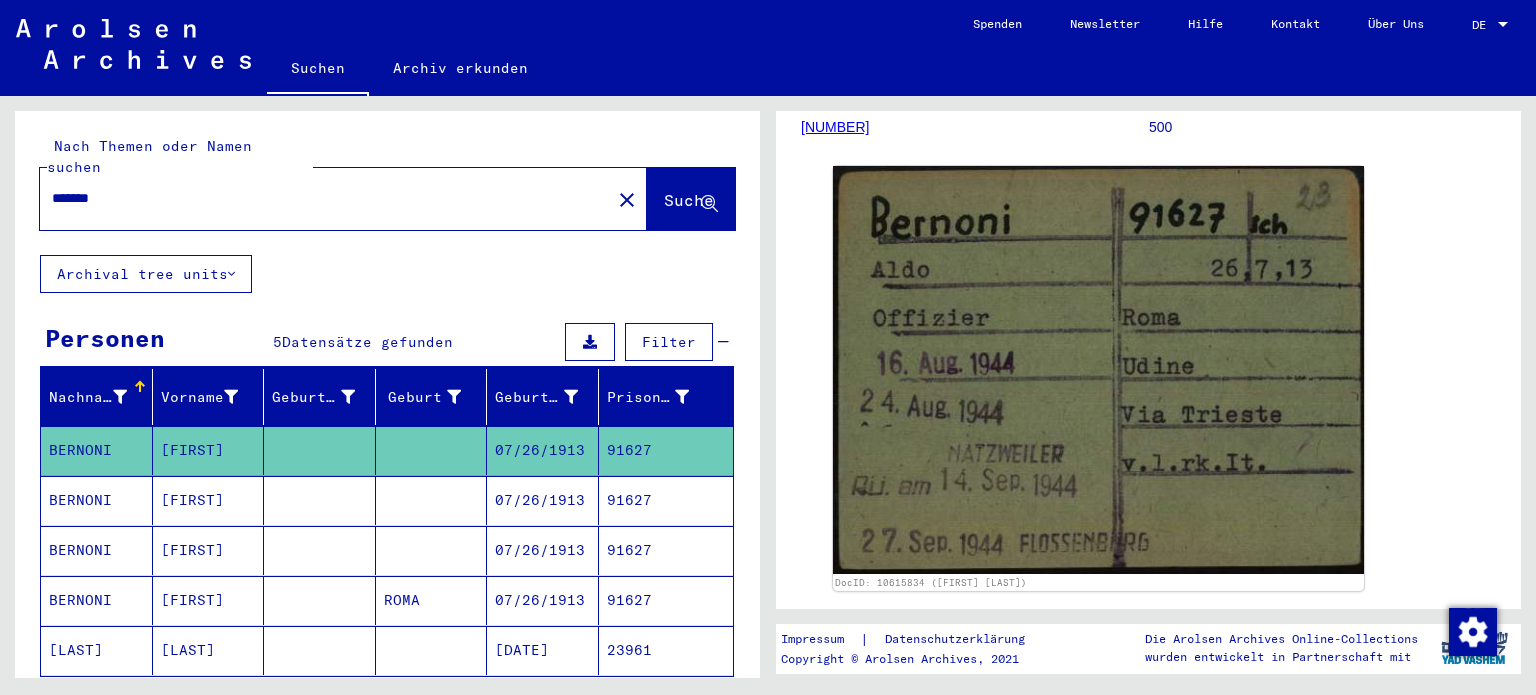 click on "91627" at bounding box center (666, 550) 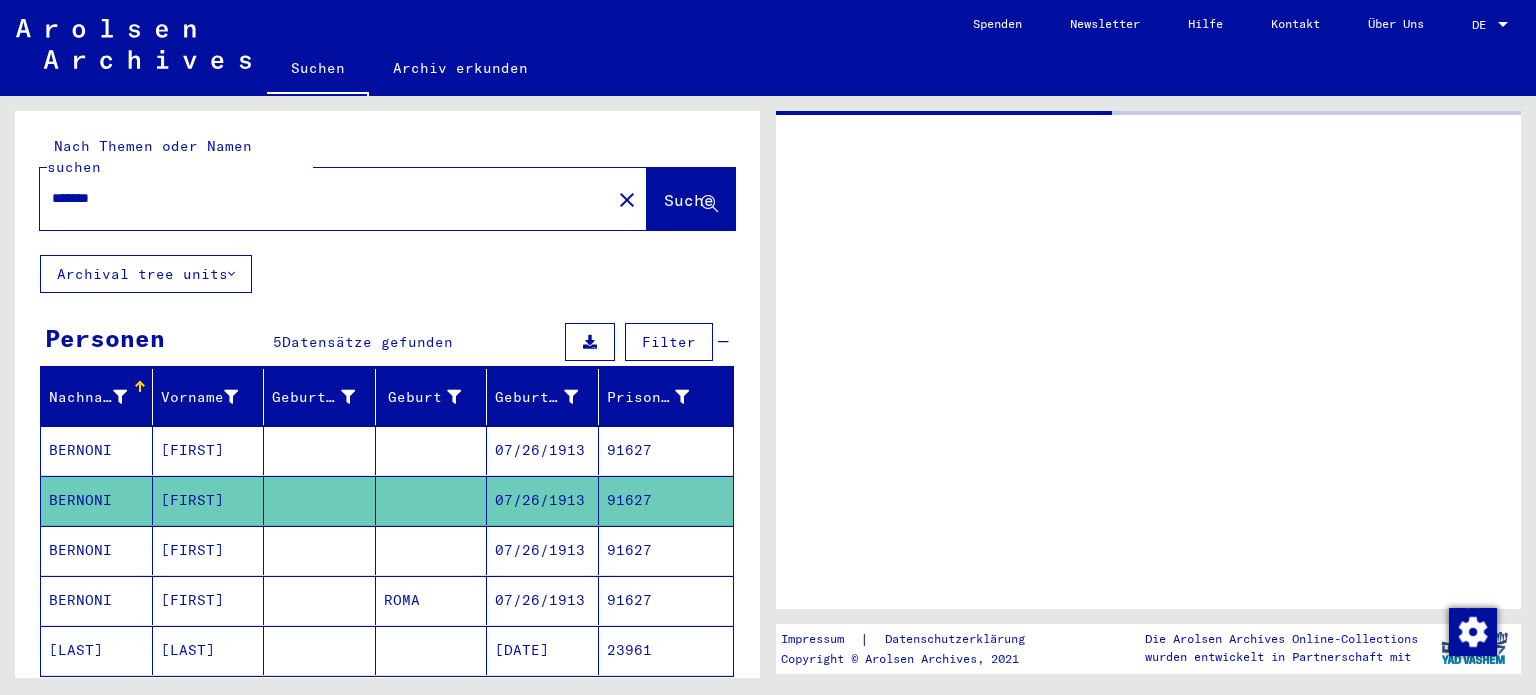 scroll, scrollTop: 0, scrollLeft: 0, axis: both 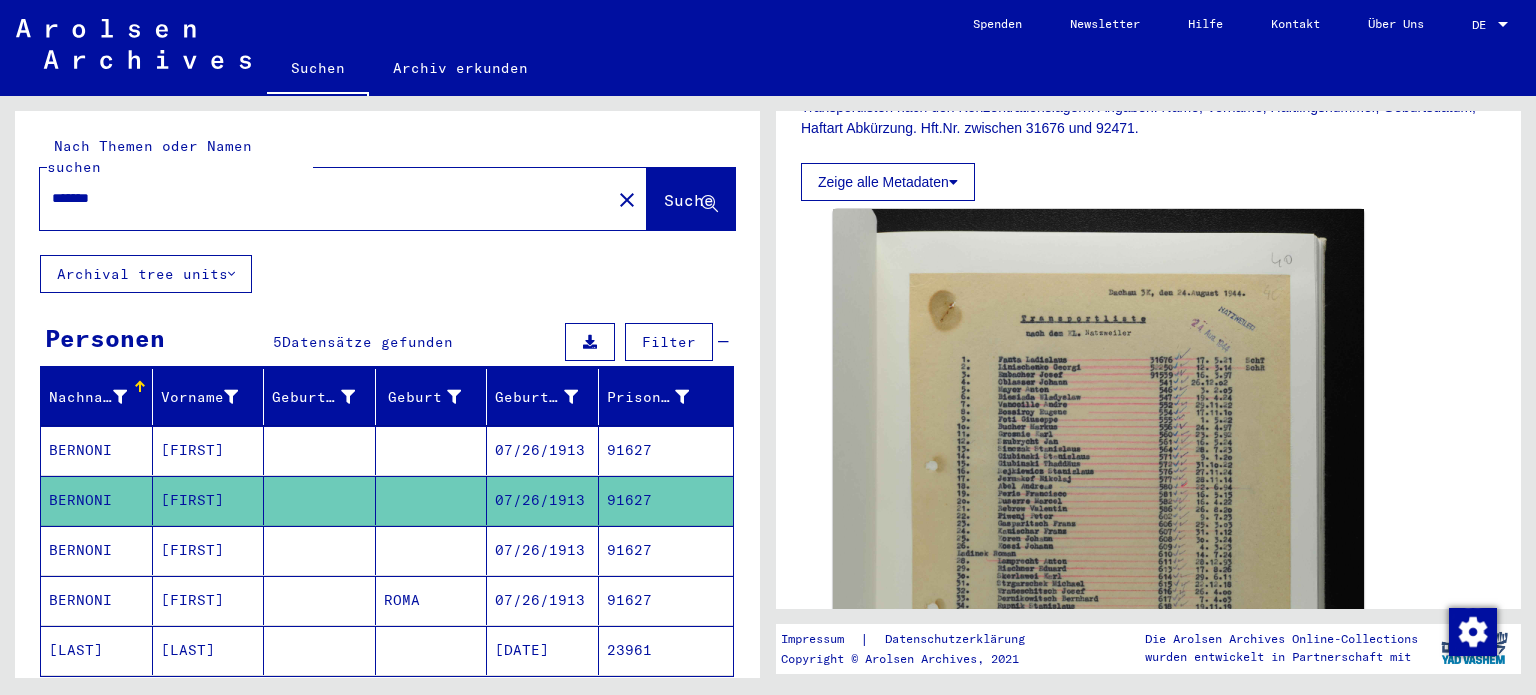 click on "91627" at bounding box center (666, 600) 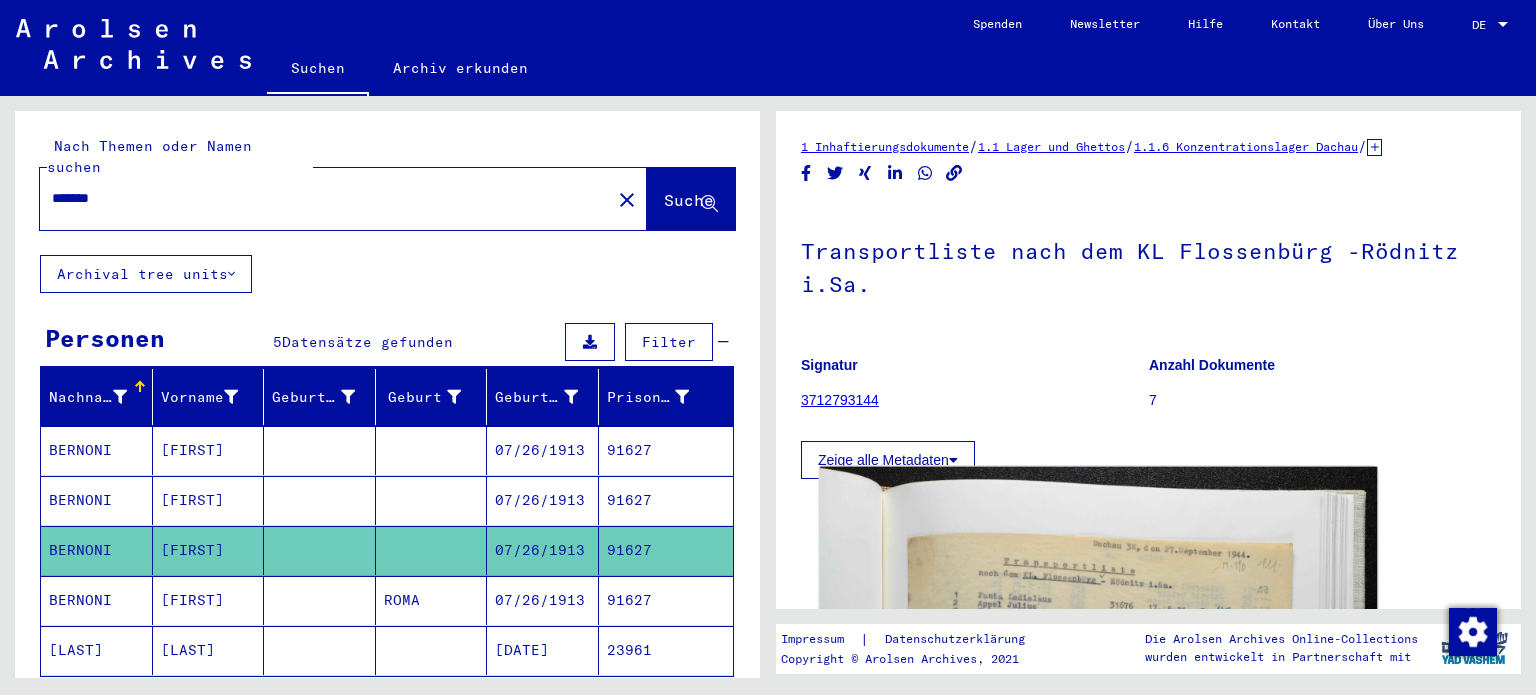 scroll, scrollTop: 0, scrollLeft: 0, axis: both 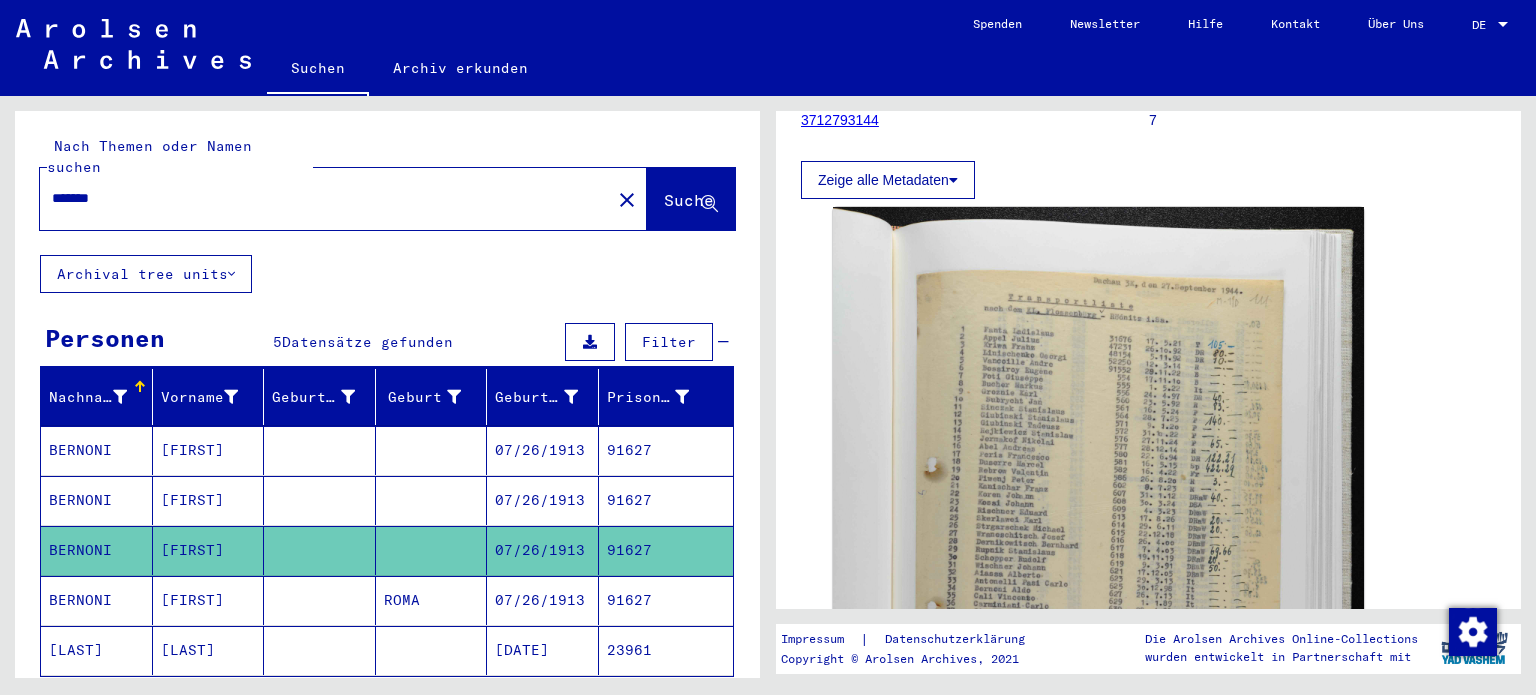 click on "91627" at bounding box center [666, 650] 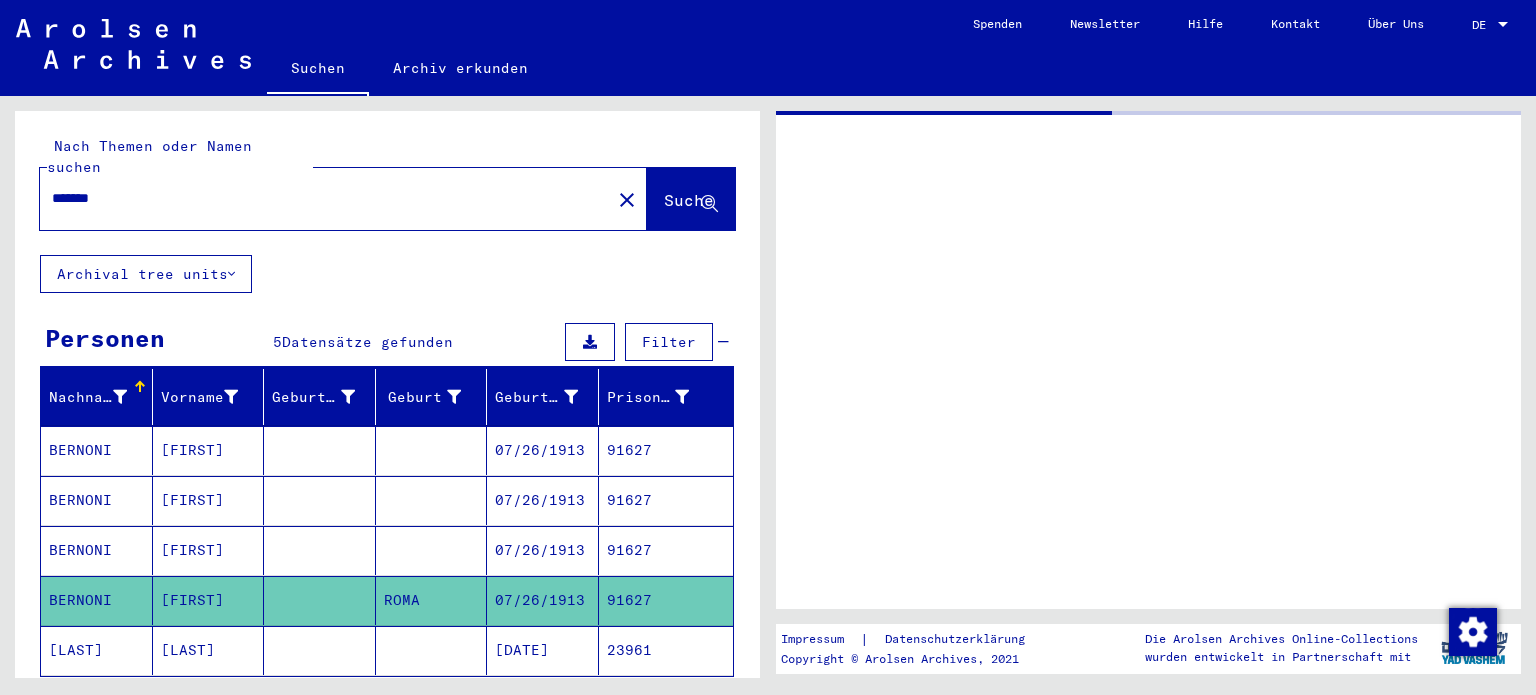 scroll, scrollTop: 0, scrollLeft: 0, axis: both 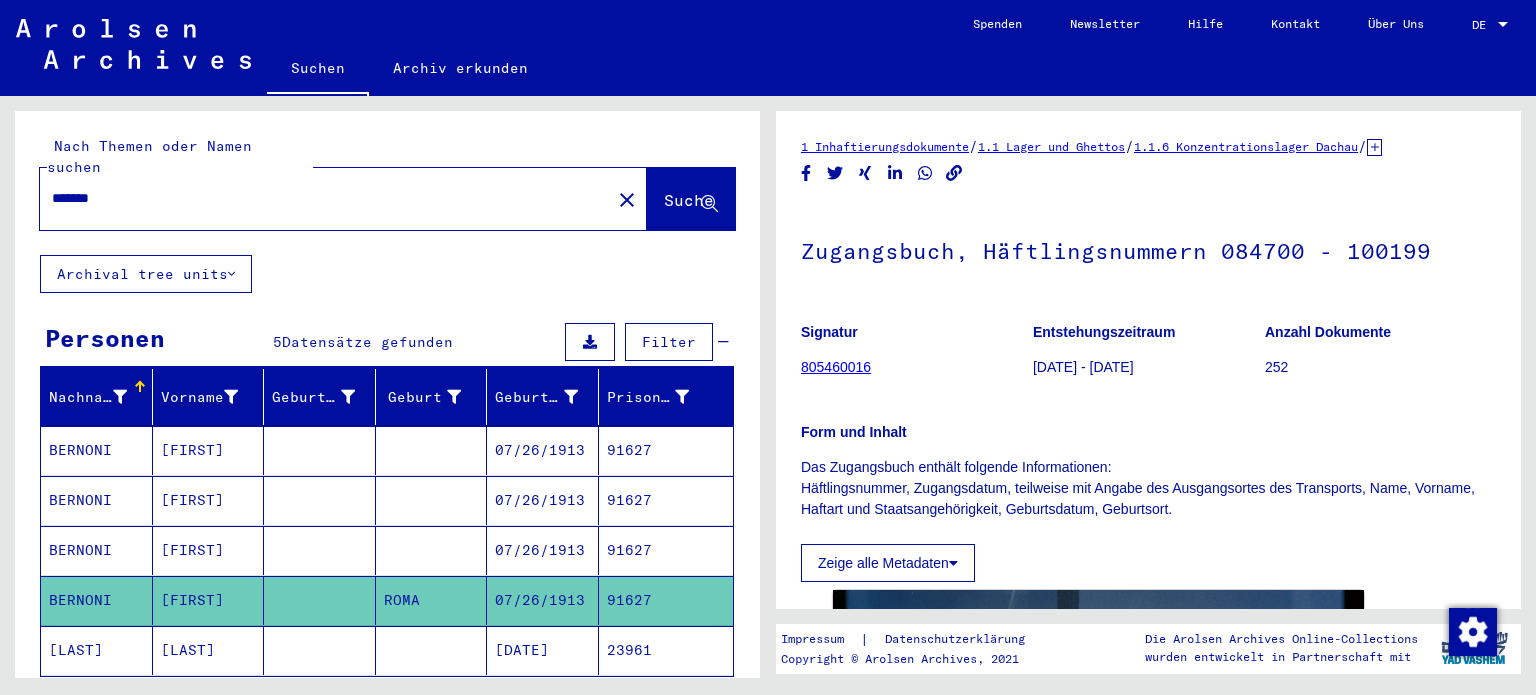 click on "1 Inhaftierungsdokumente   /   1.1 Lager und Ghettos   /   1.1.6 Konzentrationslager Dachau   /   1.1.6.1 Listenmaterial Dachau   /   Zugangsbücher des Konzentrationslagers Dachau   /  Zugangsbuch, Häftlingsnummern 084700 - 100199  Signatur 805460016 Entstehungszeitraum [DATE] - [DATE] Anzahl Dokumente 252 Form und Inhalt Das Zugangsbuch enthält folgende Informationen:  Häftlingsnummer,      Zugangsdatum, teilweise mit Angabe des Ausgangsortes des Transports, Name,      Vorname, Haftart und Staatsangehörigkeit, Geburtsdatum, Geburtsort. Zeige alle Metadaten  DocID: 130432127 See comments created before January 2022 Impressum  |  Datenschutzerklärung Copyright © Arolsen Archives, 2021 Die Arolsen Archives Online-Collections wurden entwickelt in Partnerschaft mit" 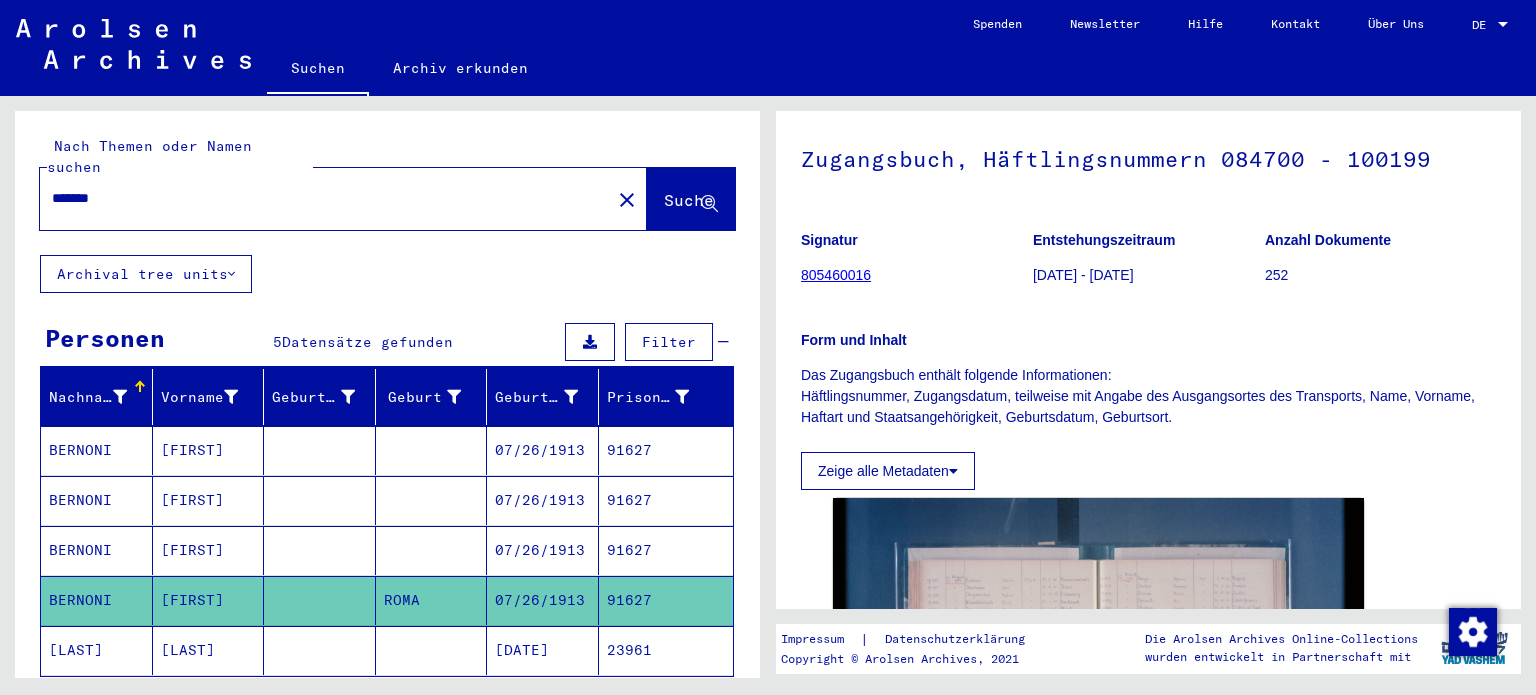 click on "1 Inhaftierungsdokumente   /   1.1 Lager und Ghettos   /   1.1.6 Konzentrationslager Dachau   /   1.1.6.1 Listenmaterial Dachau   /   Zugangsbücher des Konzentrationslagers Dachau   /  Zugangsbuch, Häftlingsnummern 084700 - 100199  Signatur 805460016 Entstehungszeitraum [DATE] - [DATE] Anzahl Dokumente 252 Form und Inhalt Das Zugangsbuch enthält folgende Informationen:  Häftlingsnummer,      Zugangsdatum, teilweise mit Angabe des Ausgangsortes des Transports, Name,      Vorname, Haftart und Staatsangehörigkeit, Geburtsdatum, Geburtsort. Zeige alle Metadaten  DocID: 130432127 See comments created before January 2022 Impressum  |  Datenschutzerklärung Copyright © Arolsen Archives, 2021 Die Arolsen Archives Online-Collections wurden entwickelt in Partnerschaft mit" 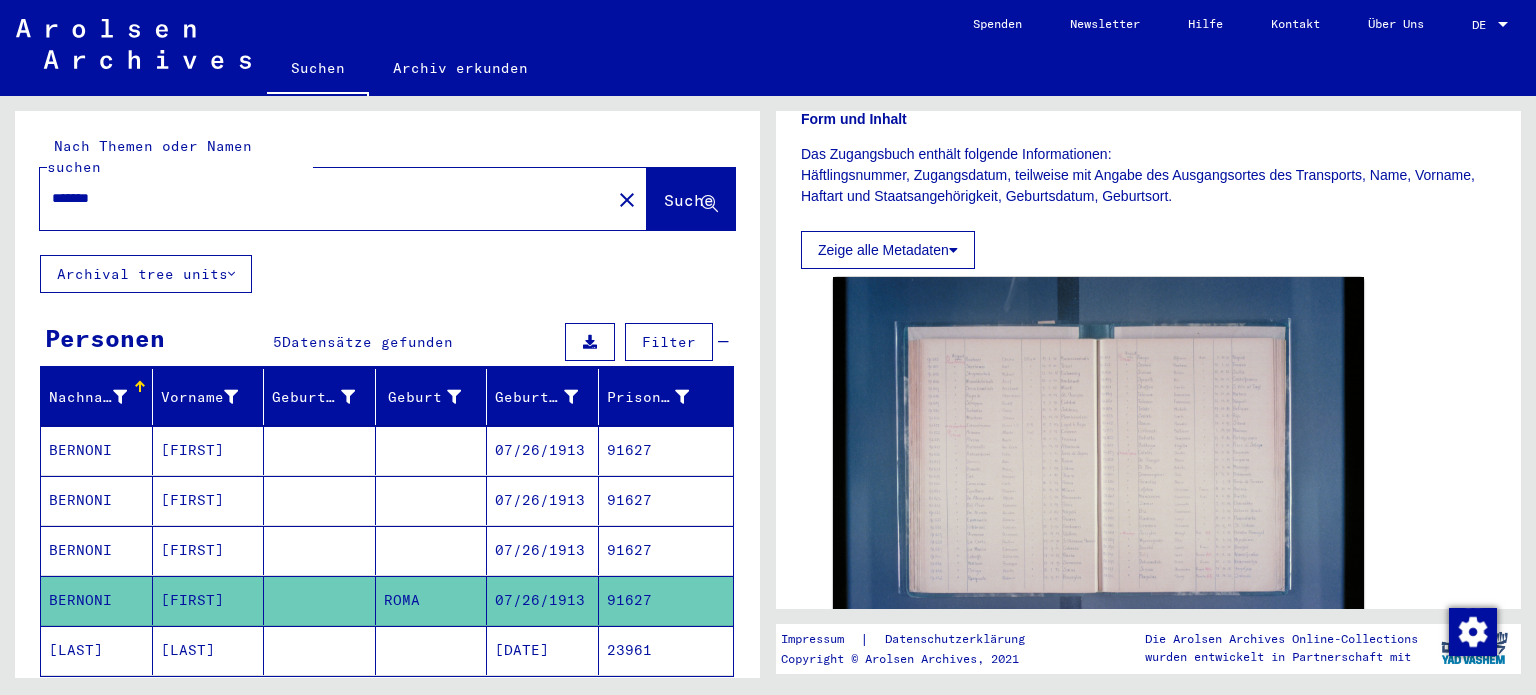 scroll, scrollTop: 340, scrollLeft: 0, axis: vertical 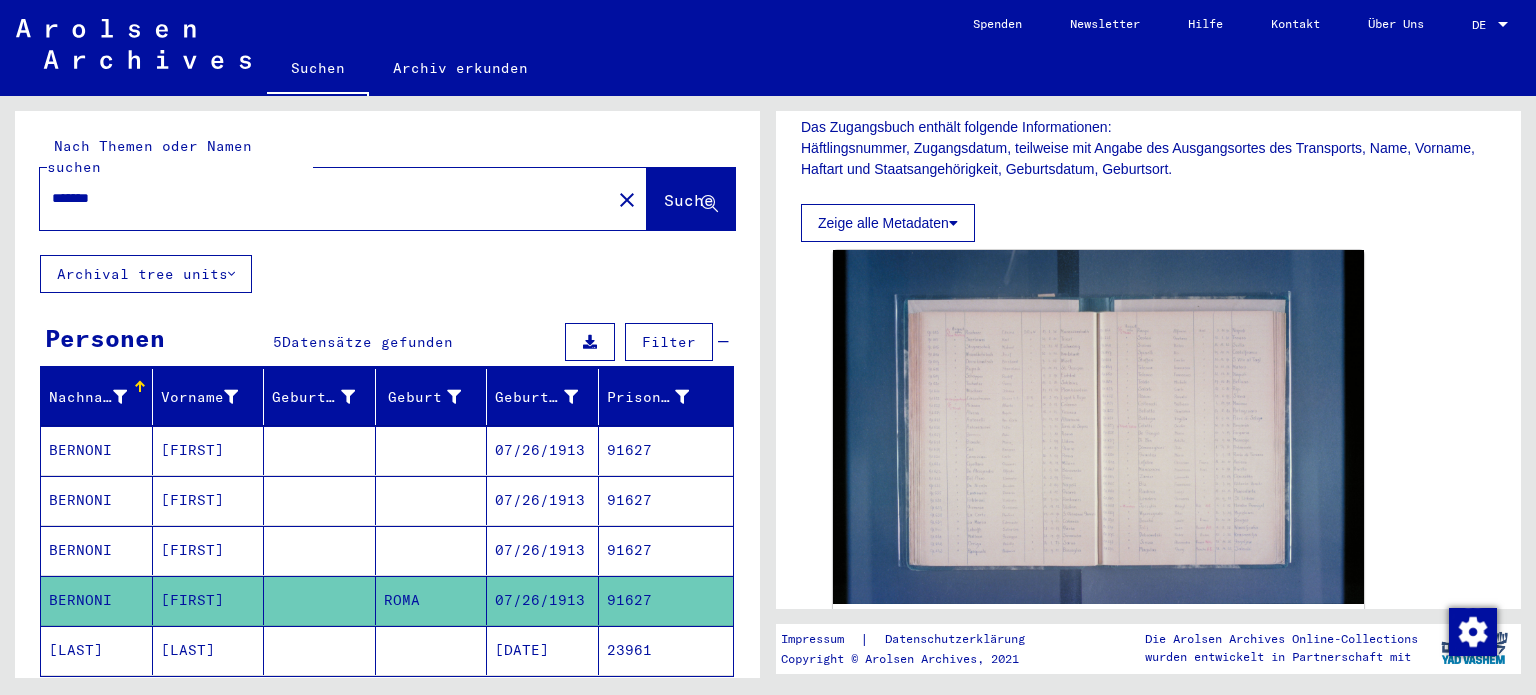 click on "DocID: 130432127" 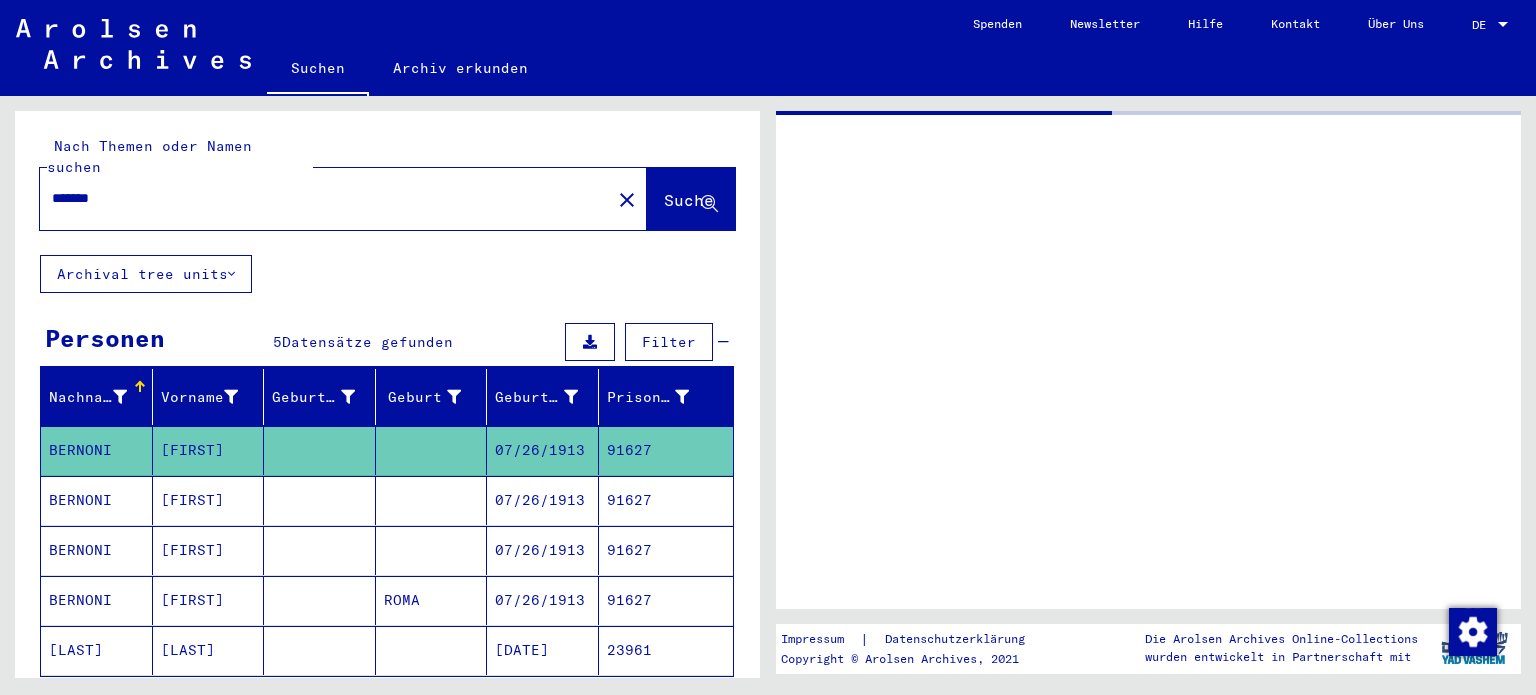 scroll, scrollTop: 0, scrollLeft: 0, axis: both 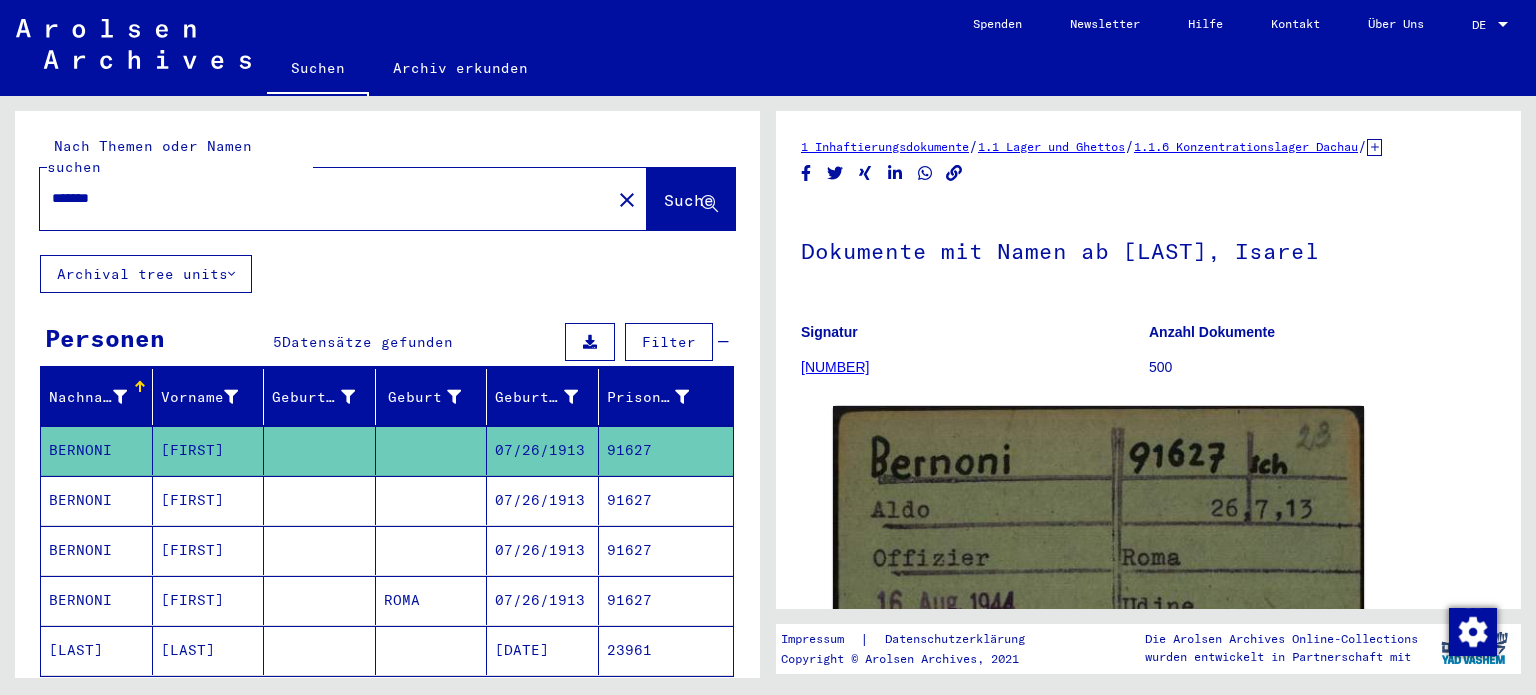 click on "*******" at bounding box center [325, 198] 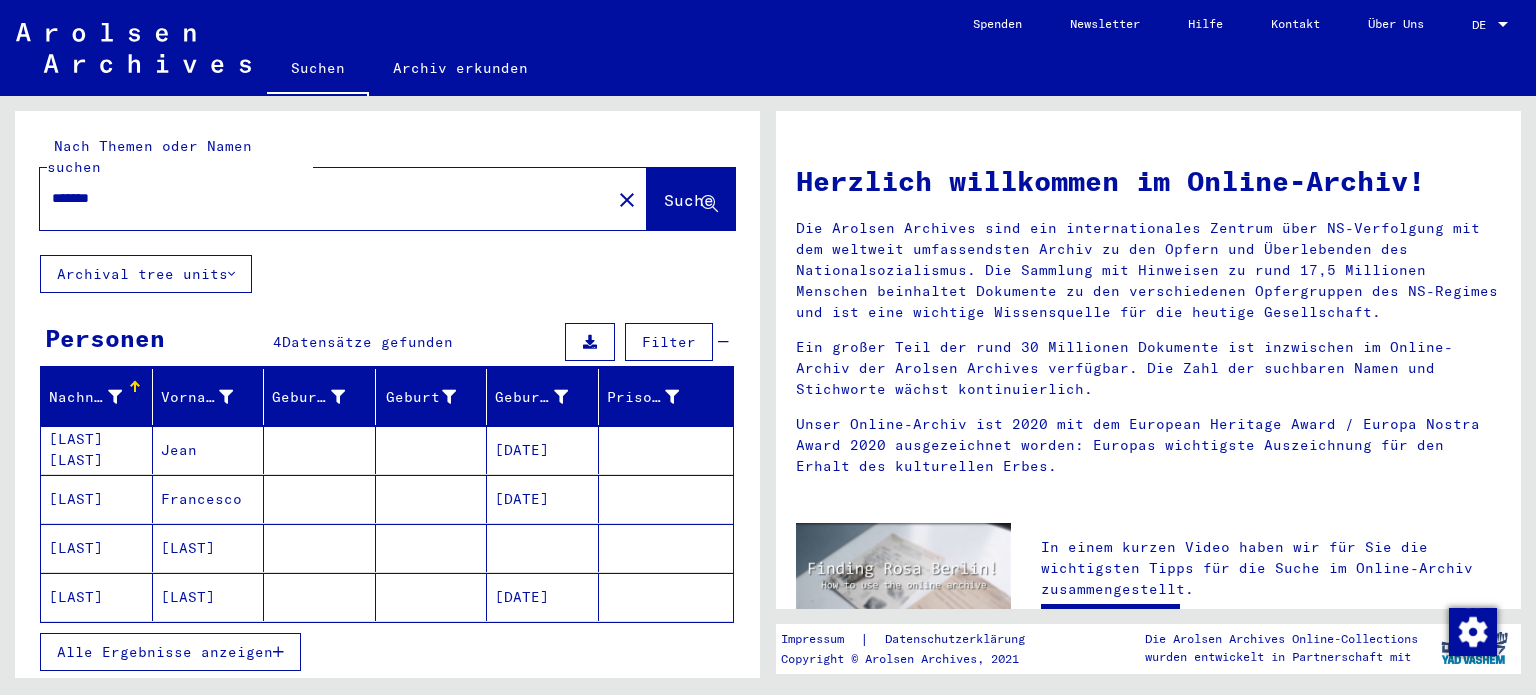click on "*******" at bounding box center [319, 198] 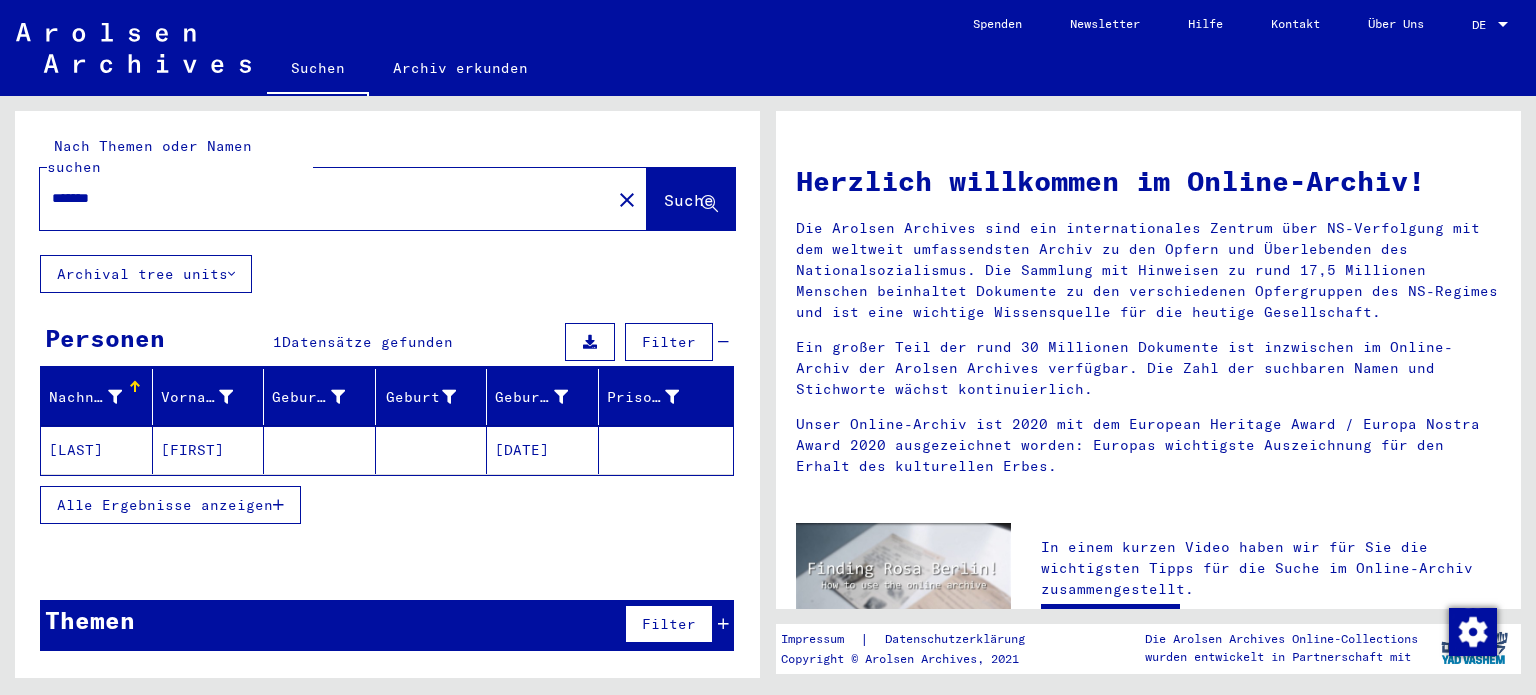 click on "*******" at bounding box center (319, 198) 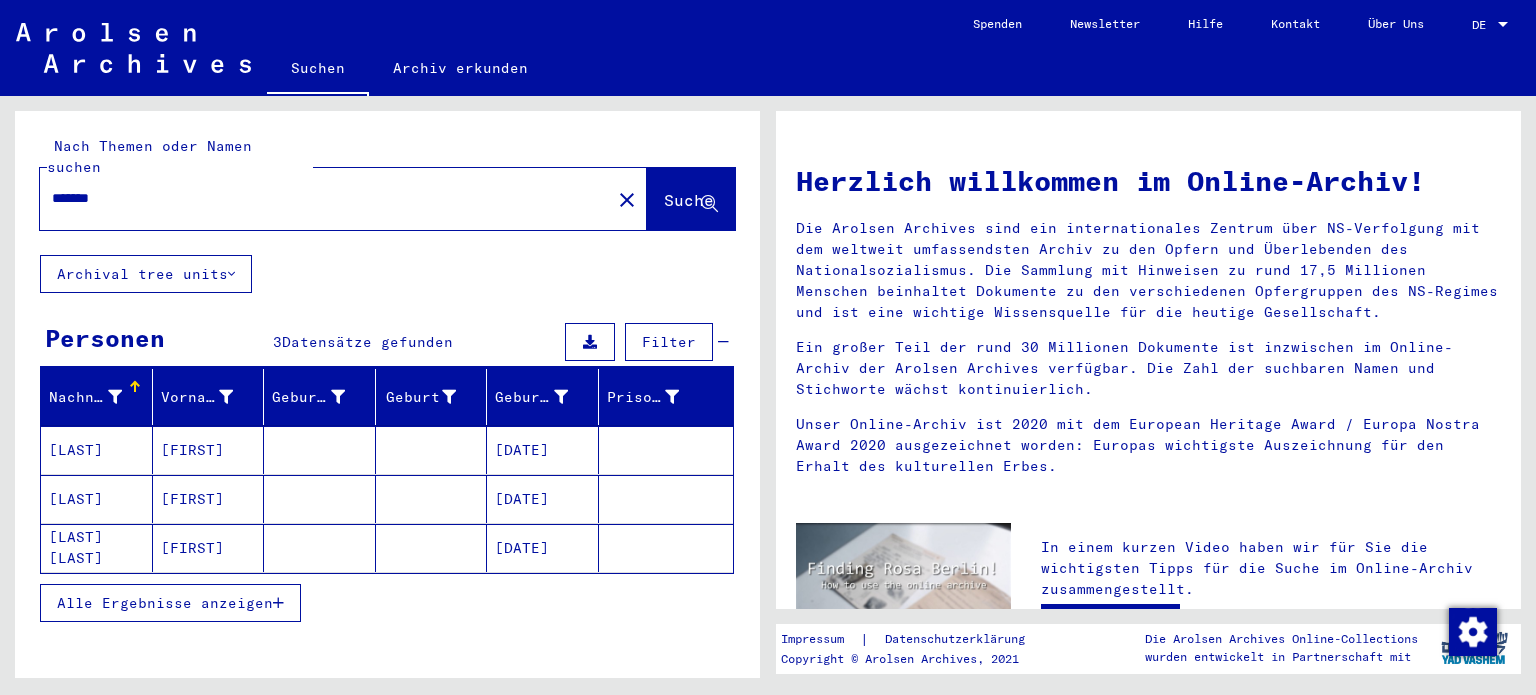 click at bounding box center [432, 548] 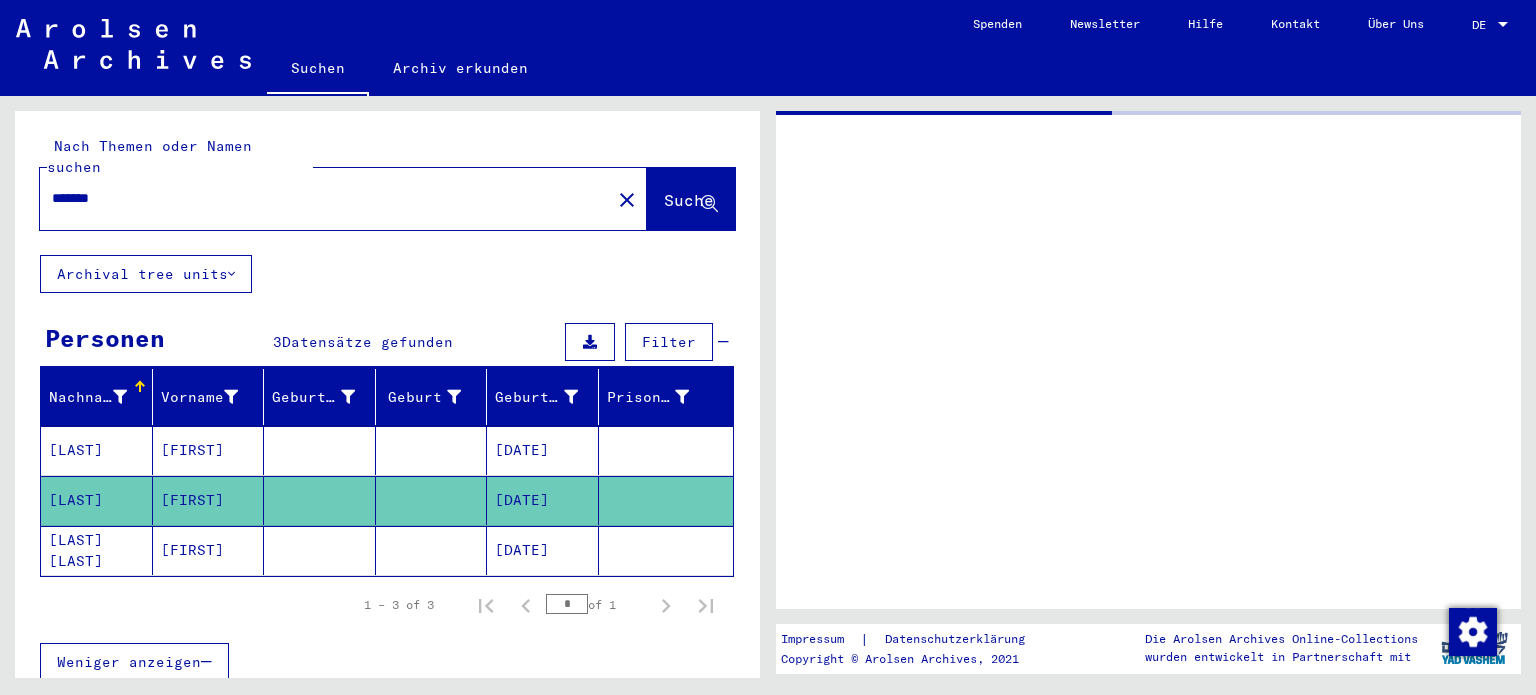 click 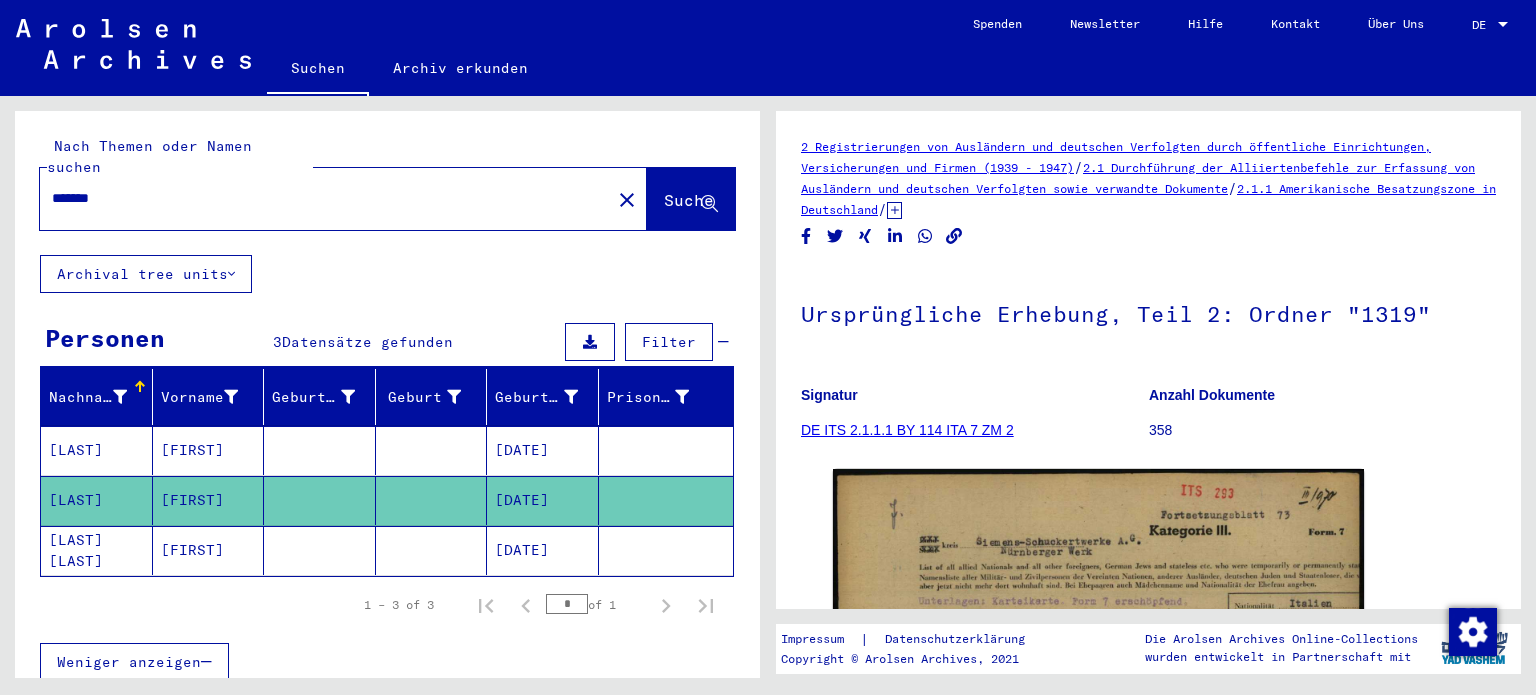 scroll, scrollTop: 0, scrollLeft: 0, axis: both 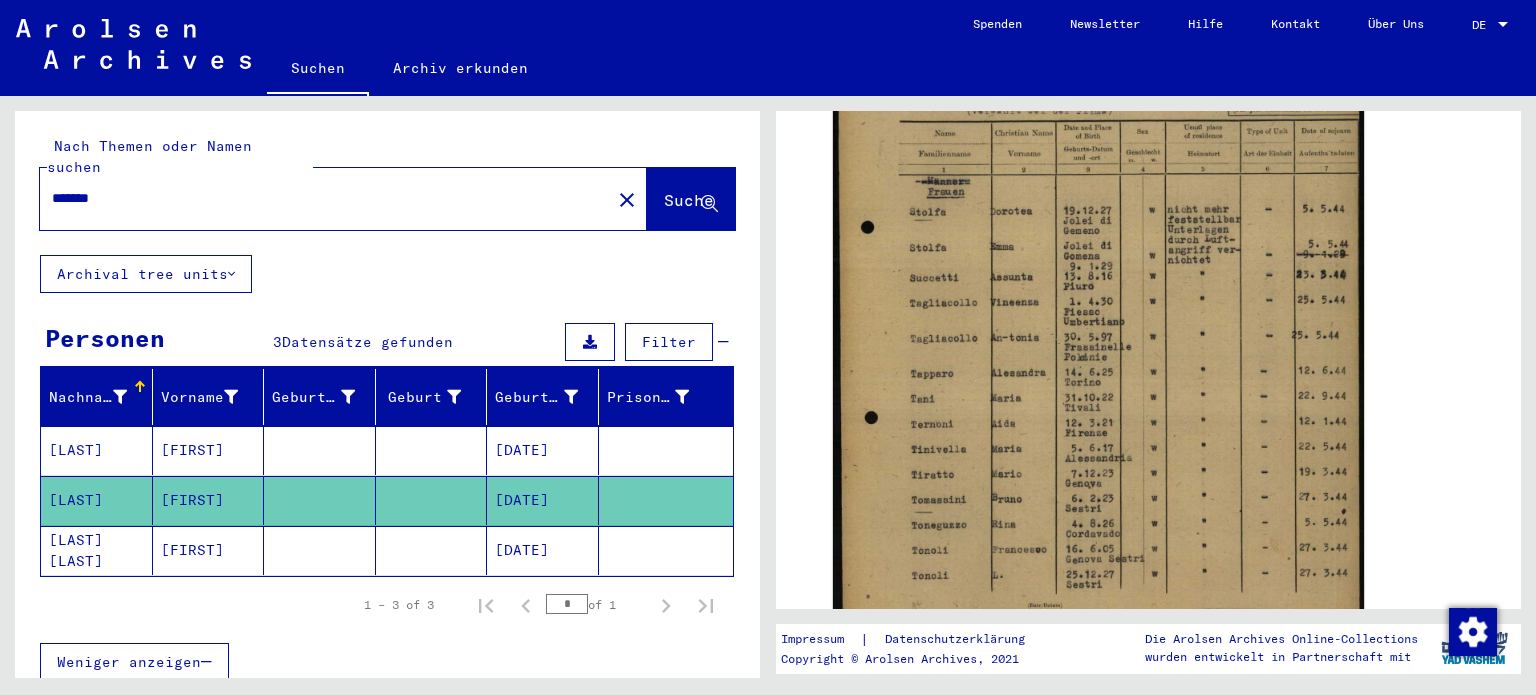 click on "*******" at bounding box center (325, 198) 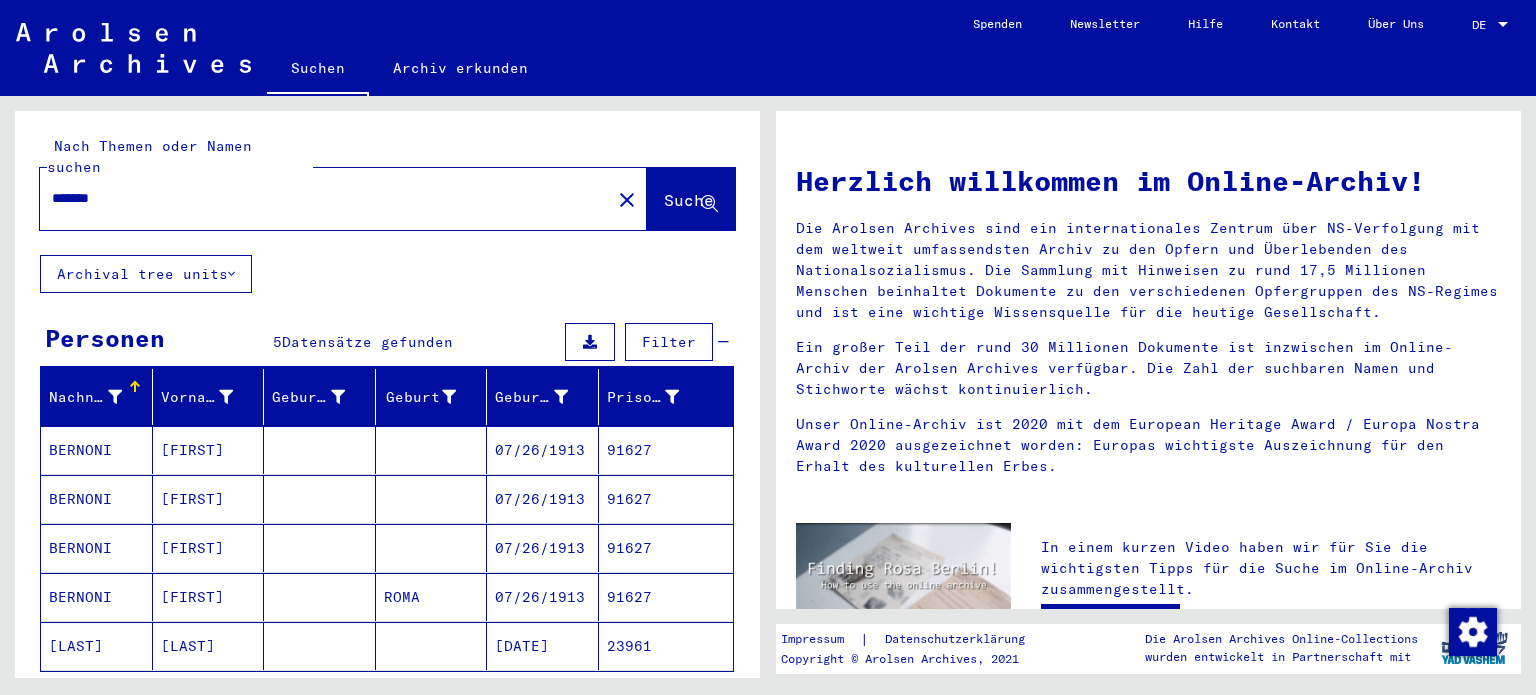click on "[FIRST]" at bounding box center (209, 646) 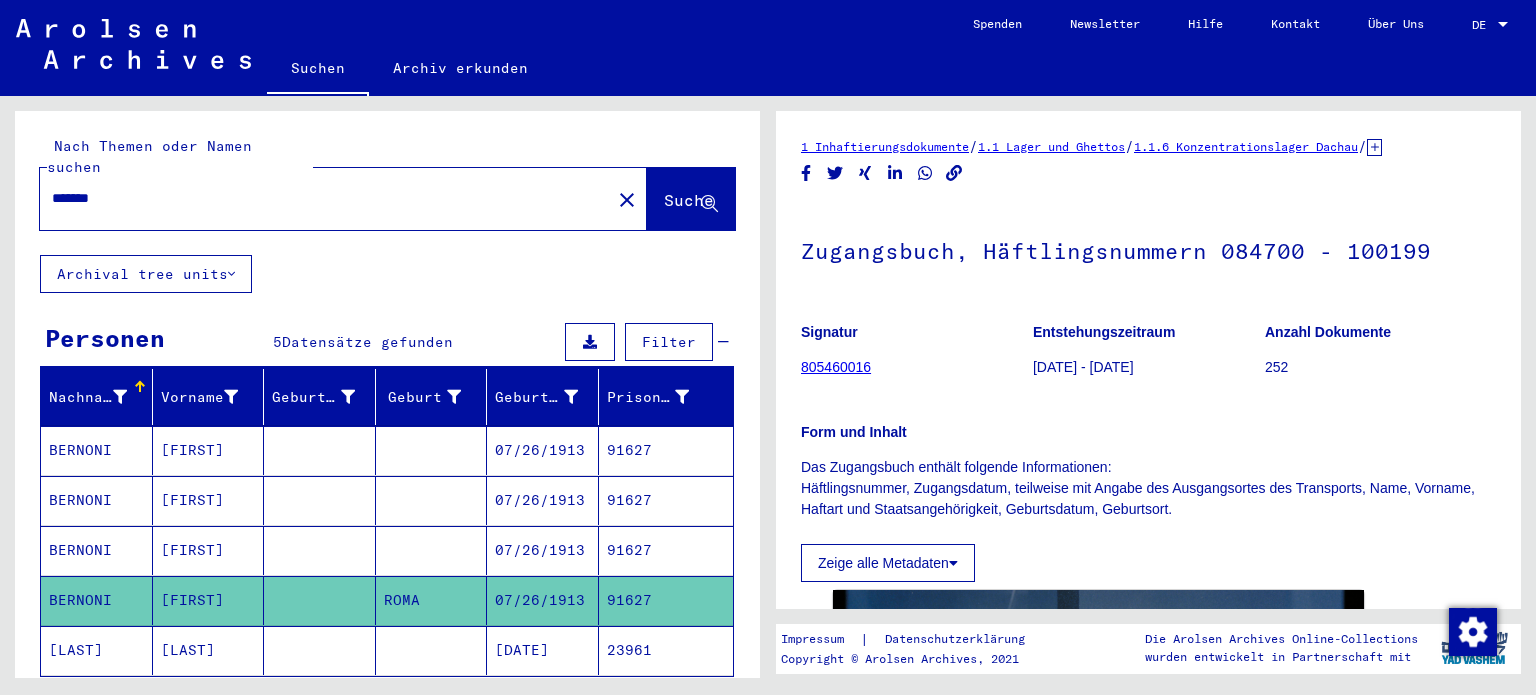 scroll, scrollTop: 0, scrollLeft: 0, axis: both 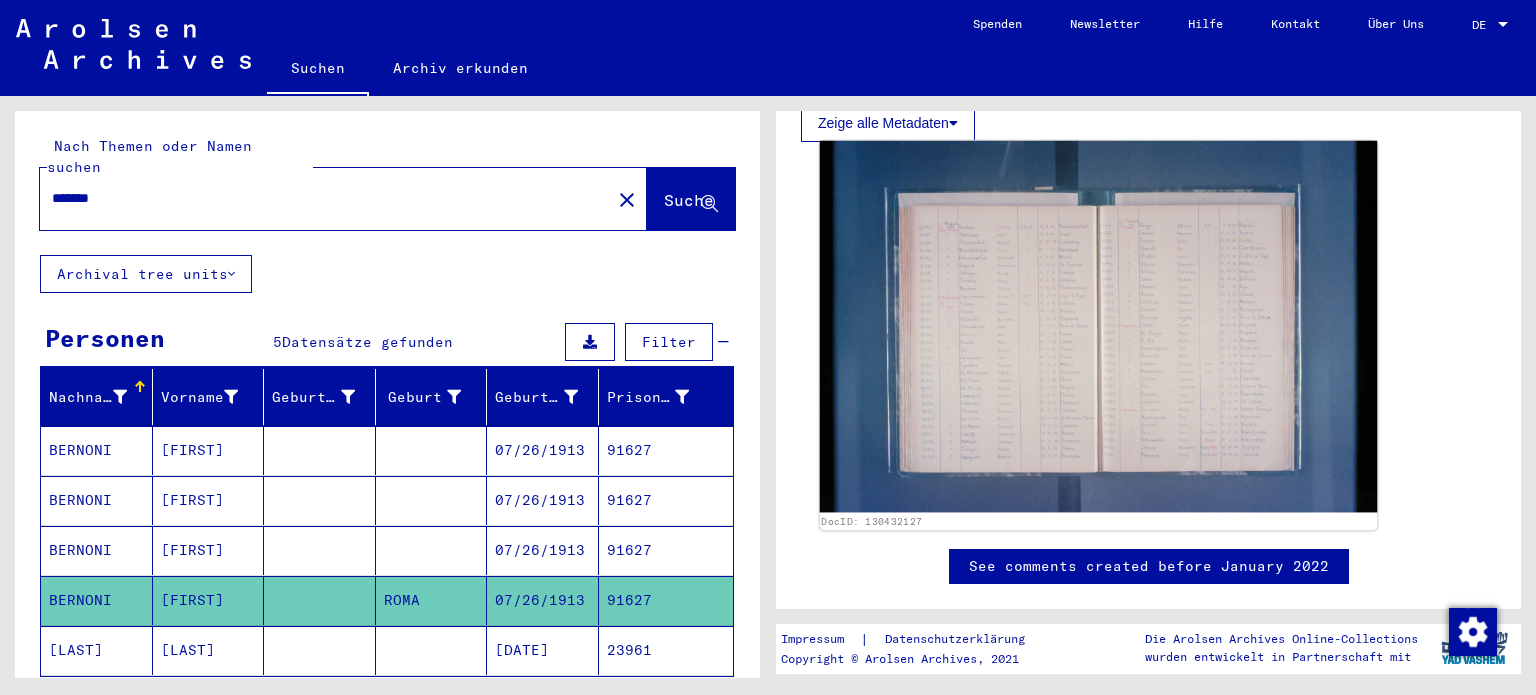 click 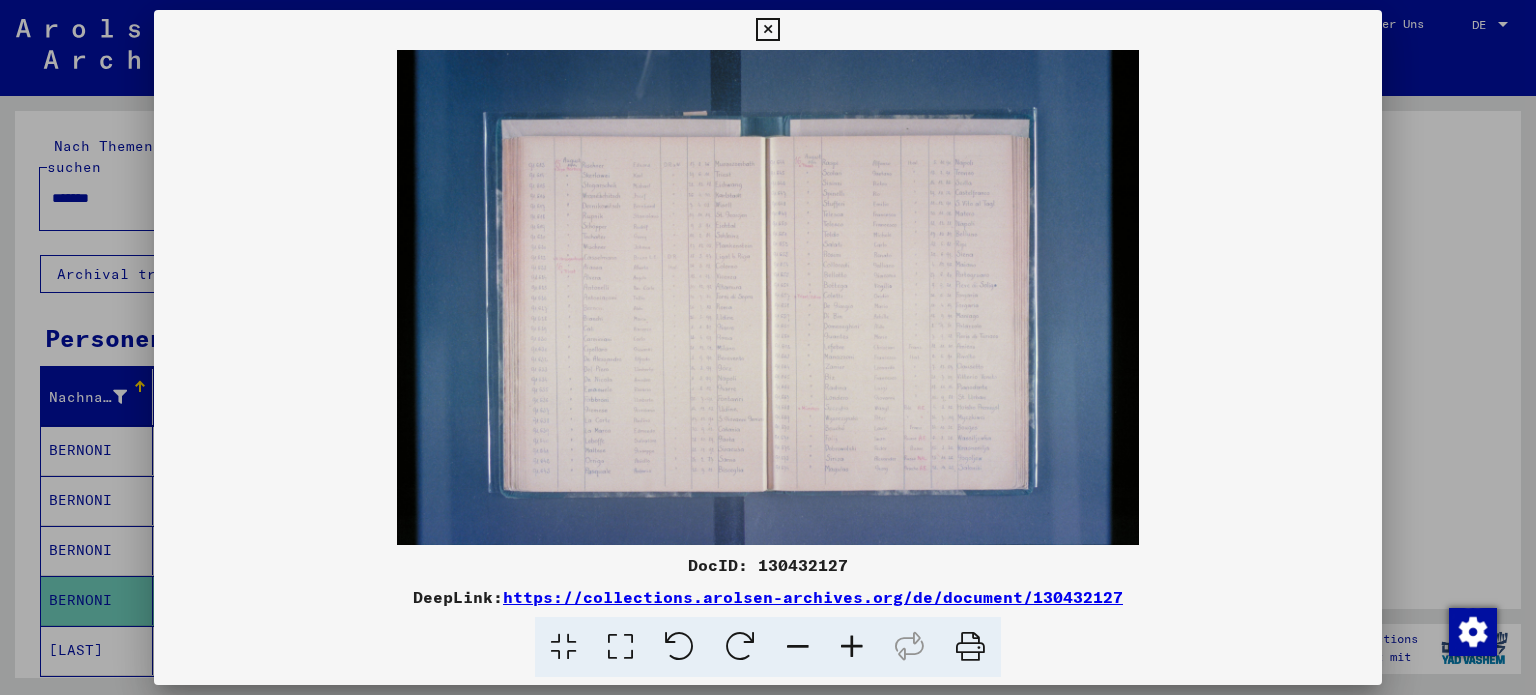 click at bounding box center [768, 297] 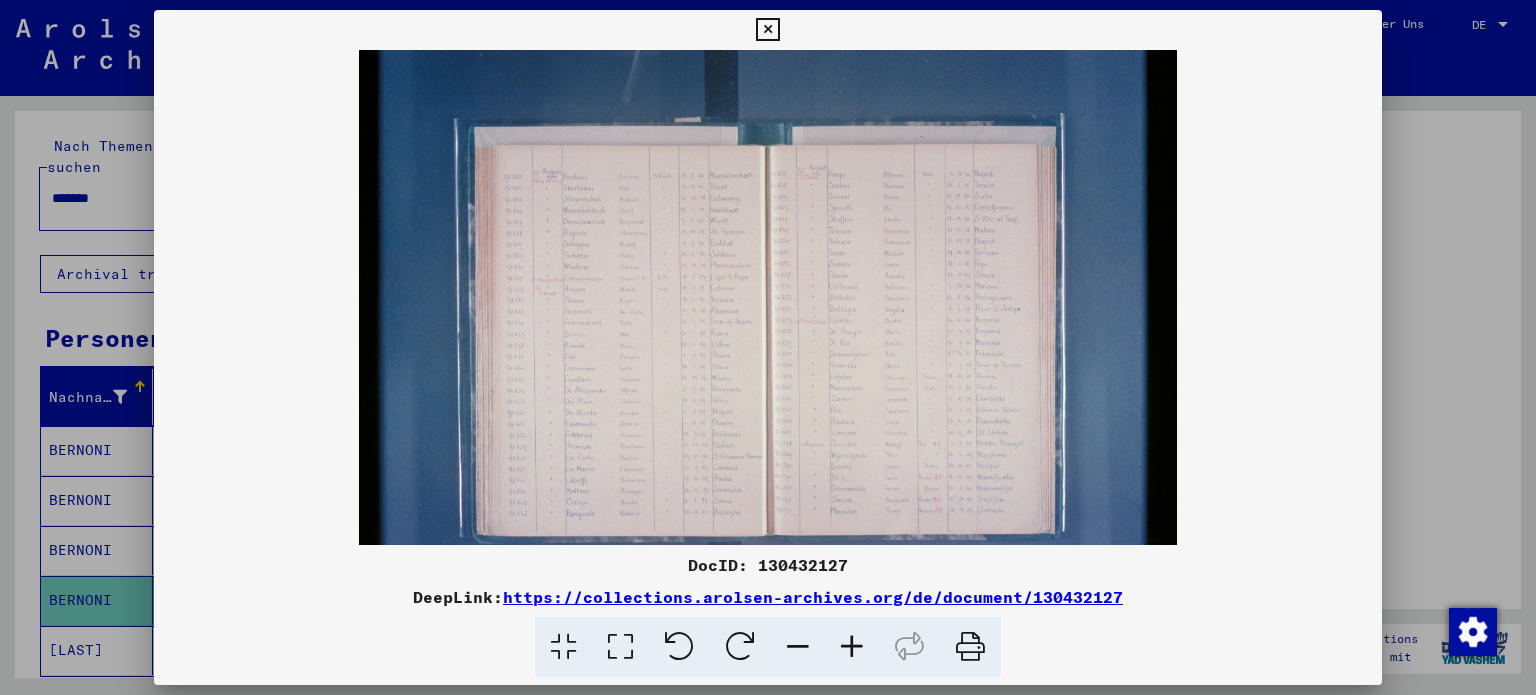 click at bounding box center (852, 647) 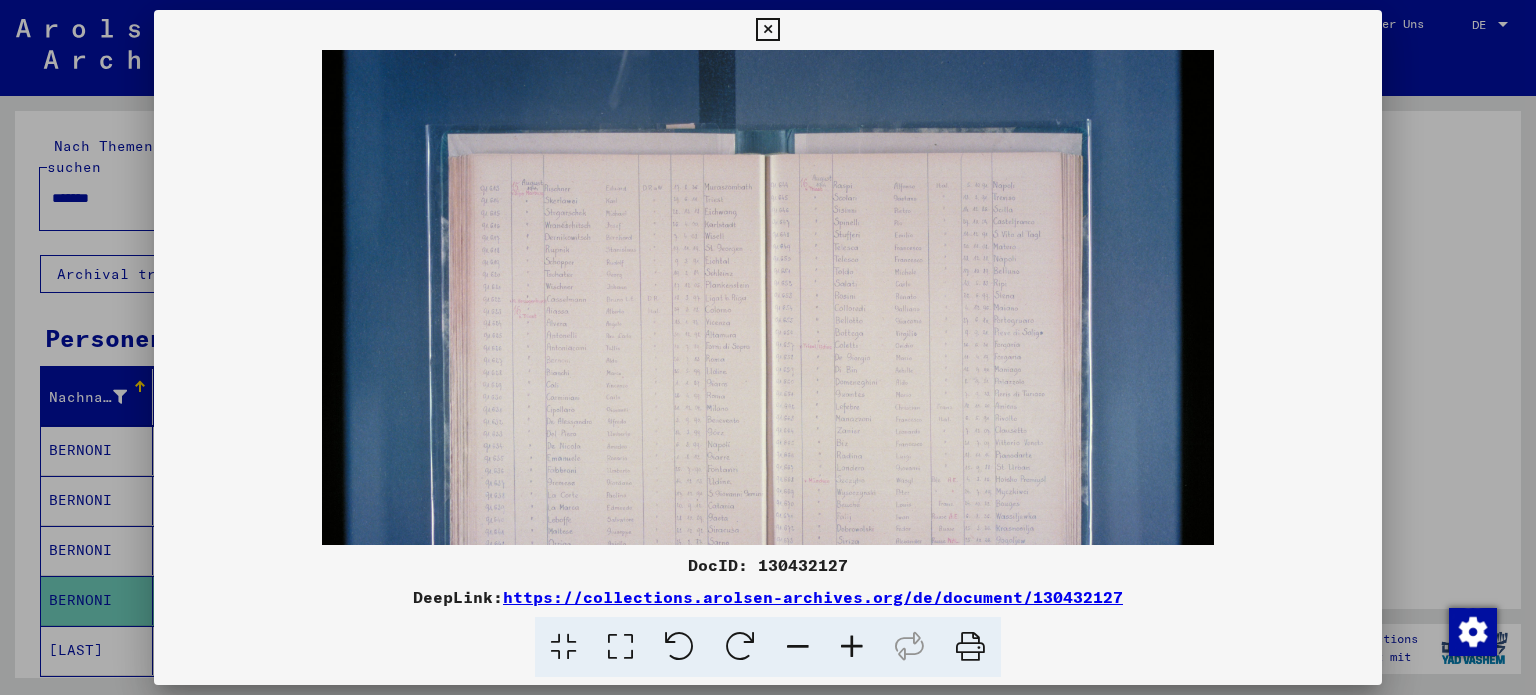 click at bounding box center [852, 647] 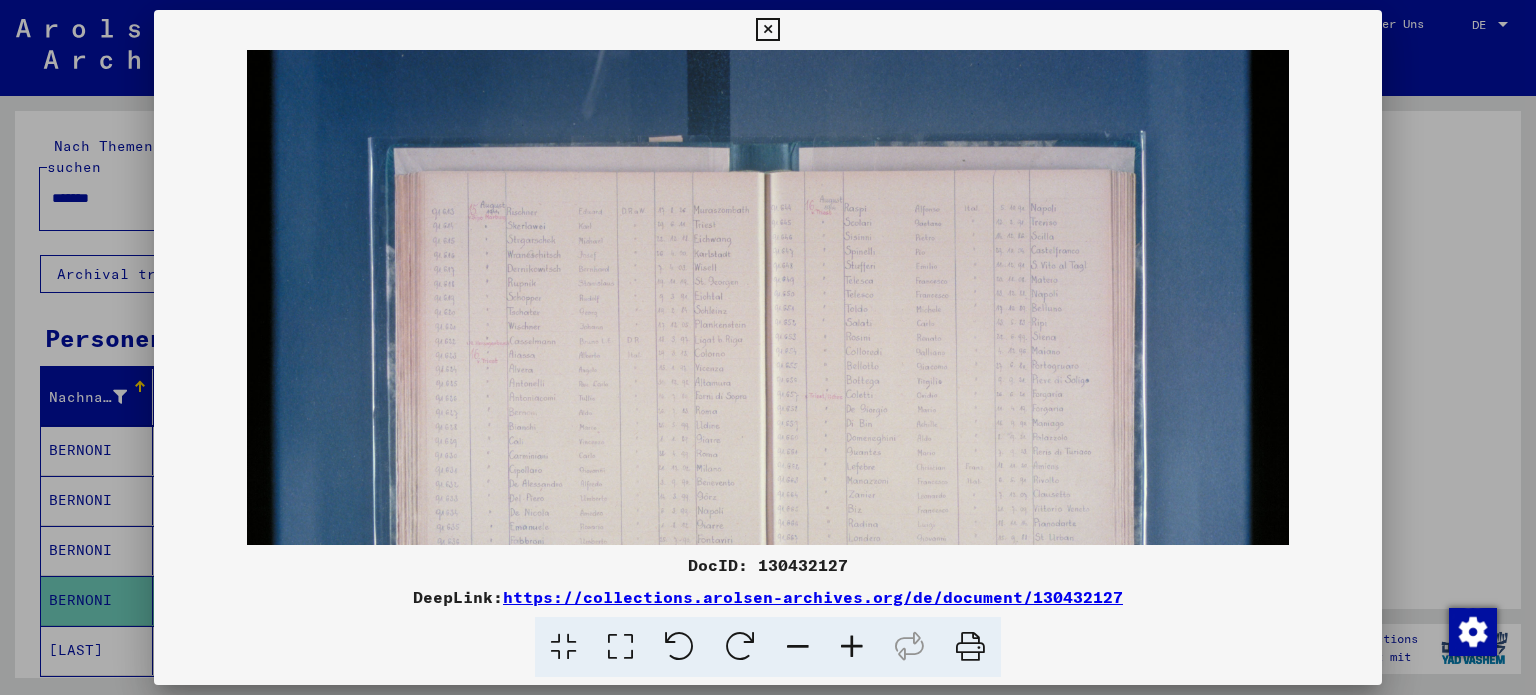 click at bounding box center (852, 647) 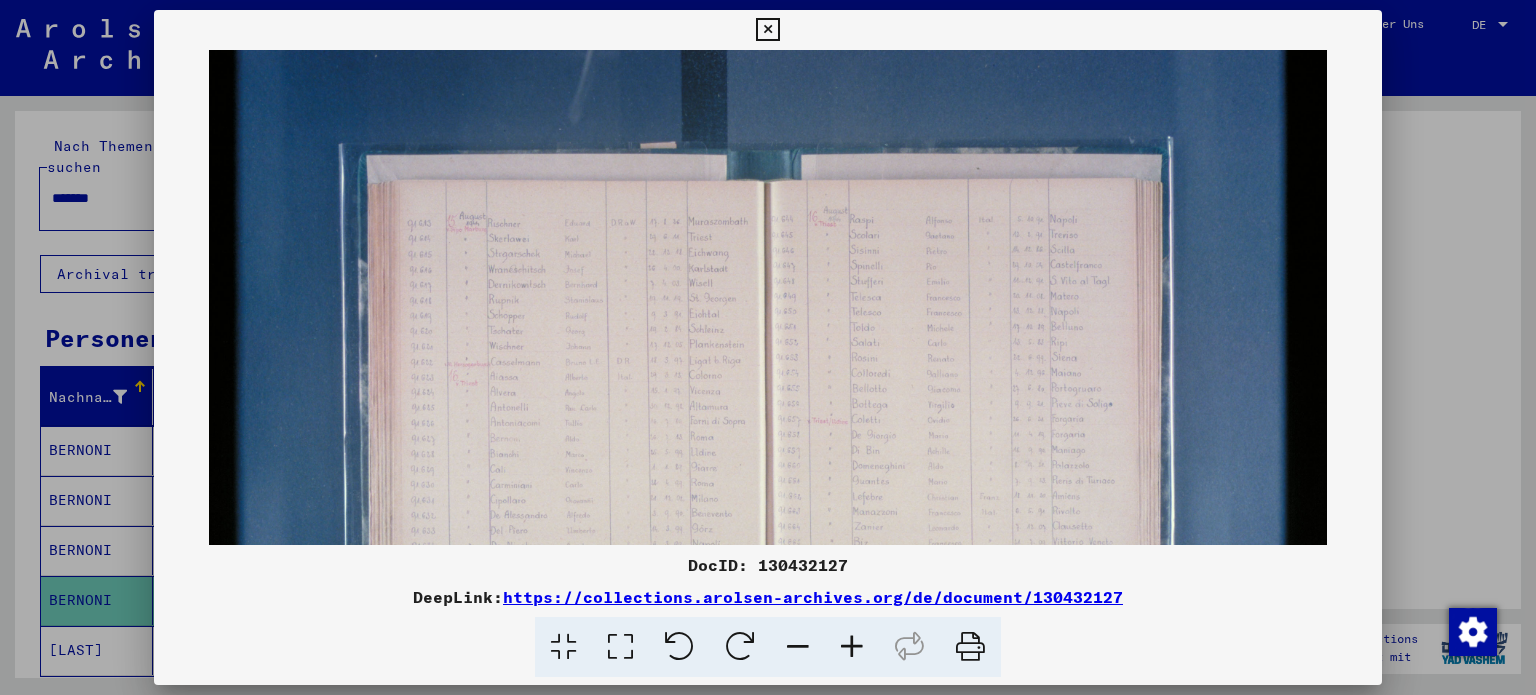 click at bounding box center [852, 647] 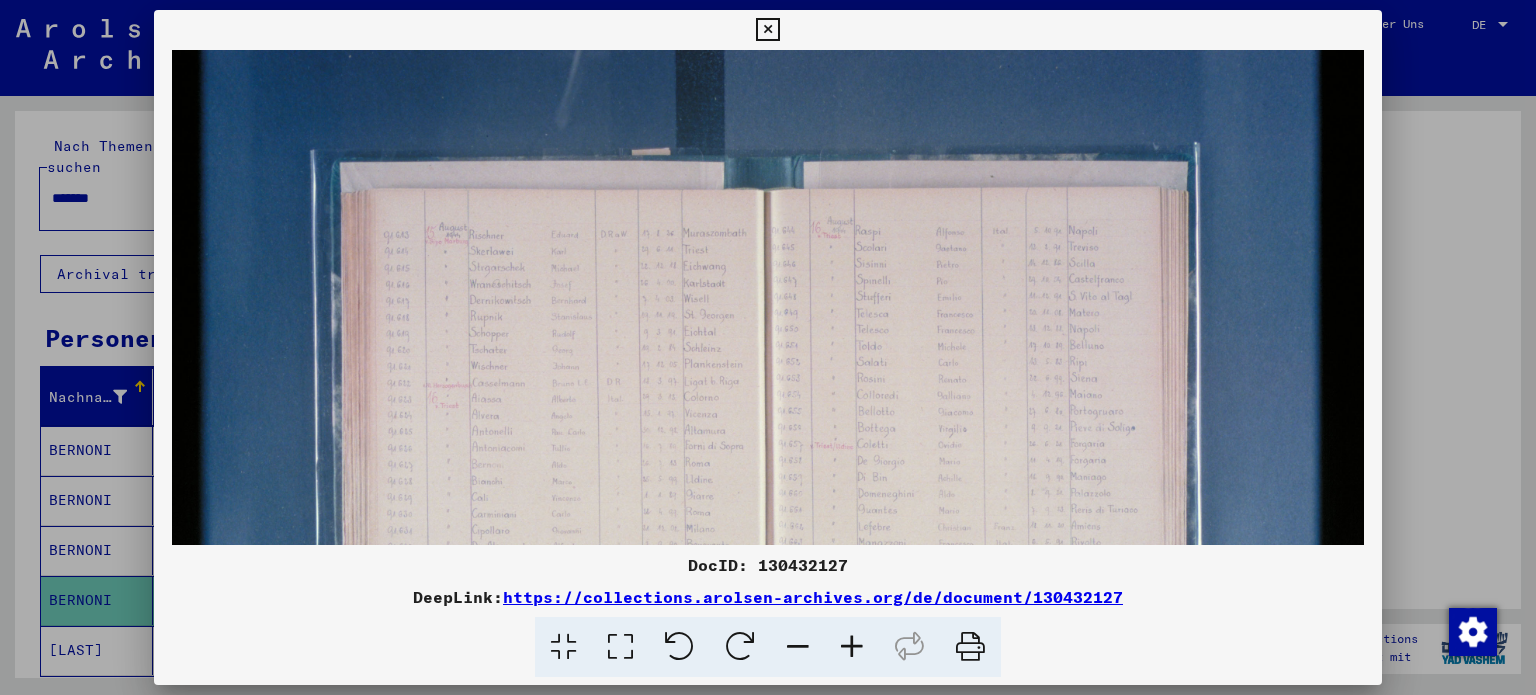 click at bounding box center (852, 647) 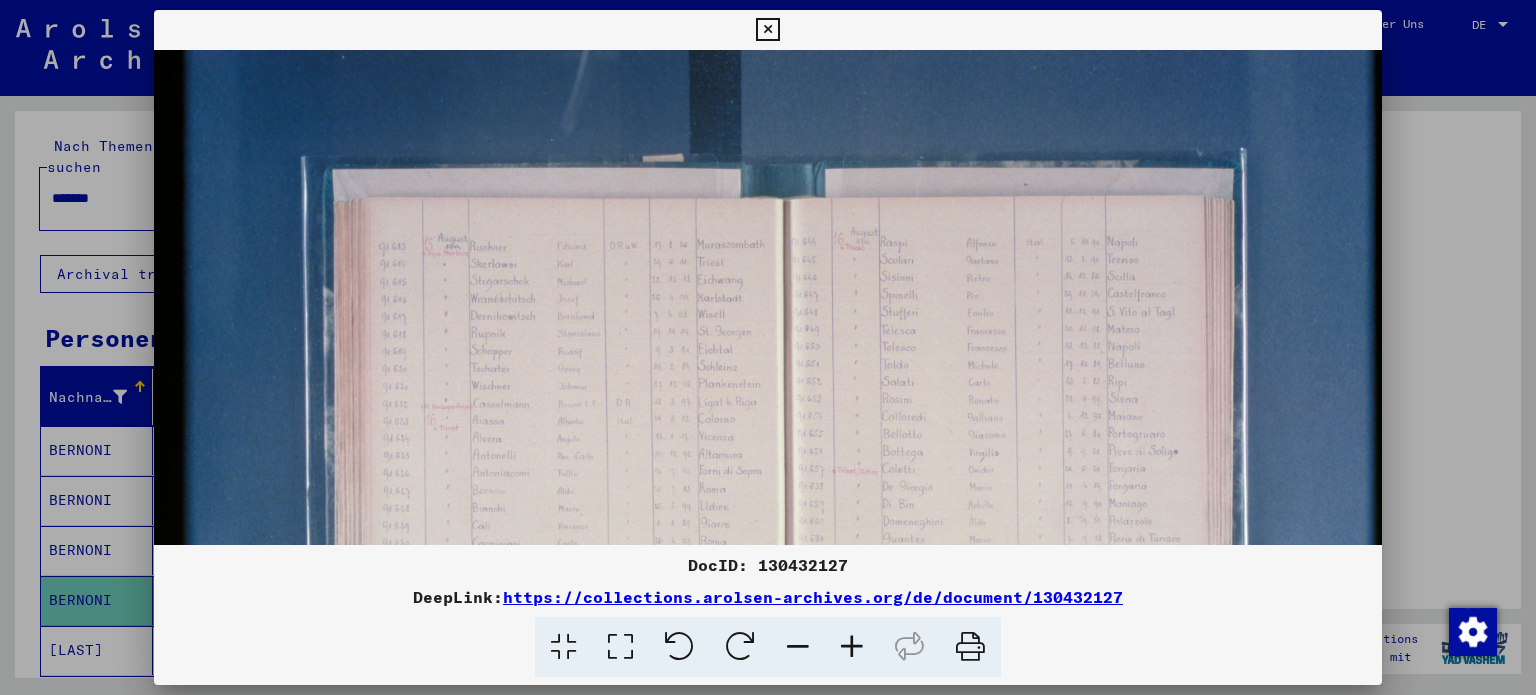 click at bounding box center [852, 647] 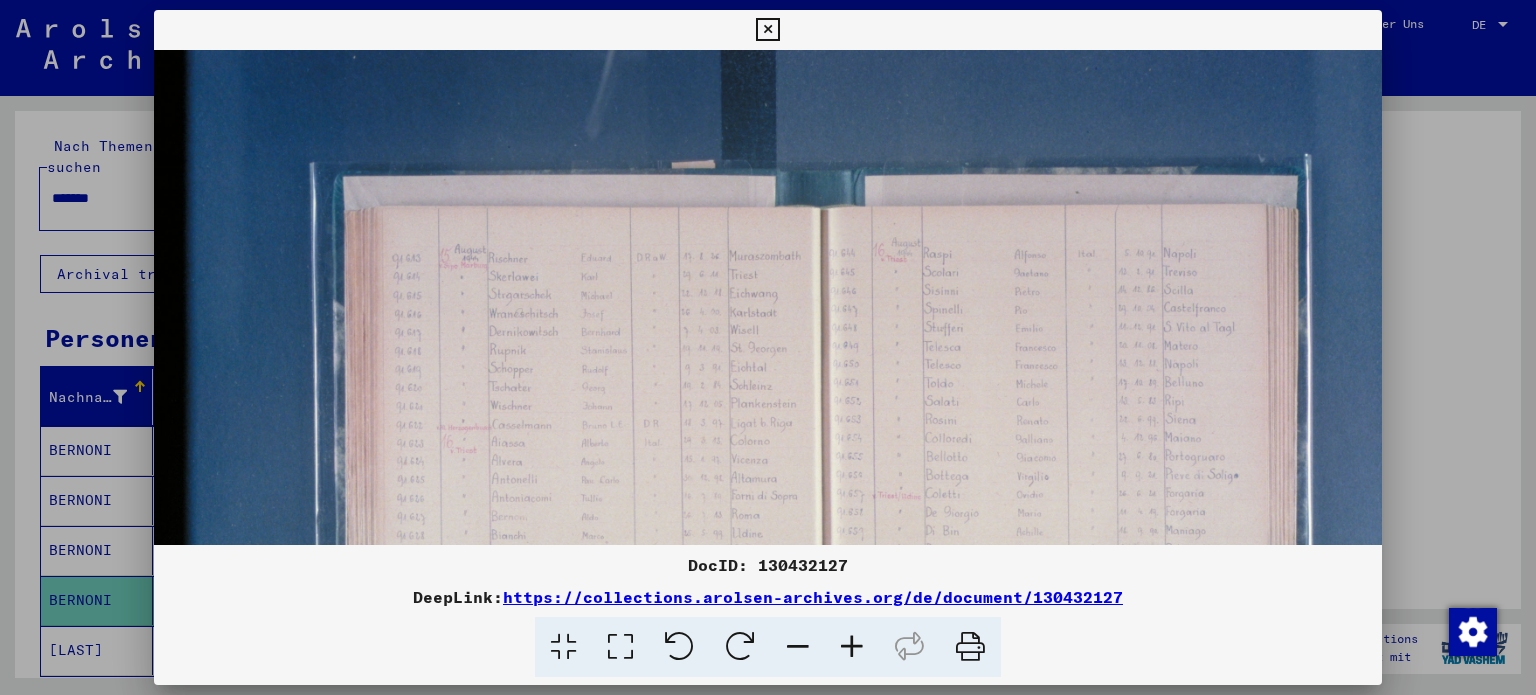 click at bounding box center [852, 647] 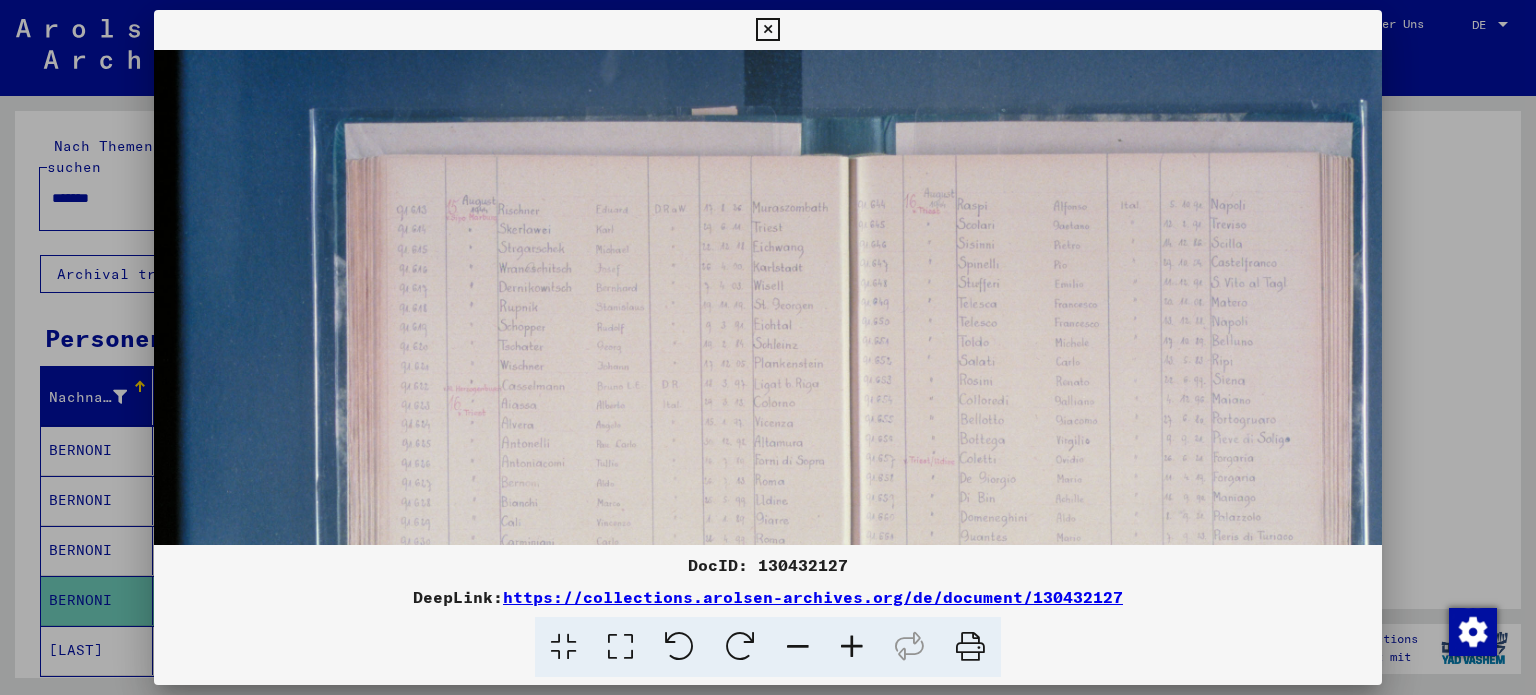 scroll, scrollTop: 64, scrollLeft: 8, axis: both 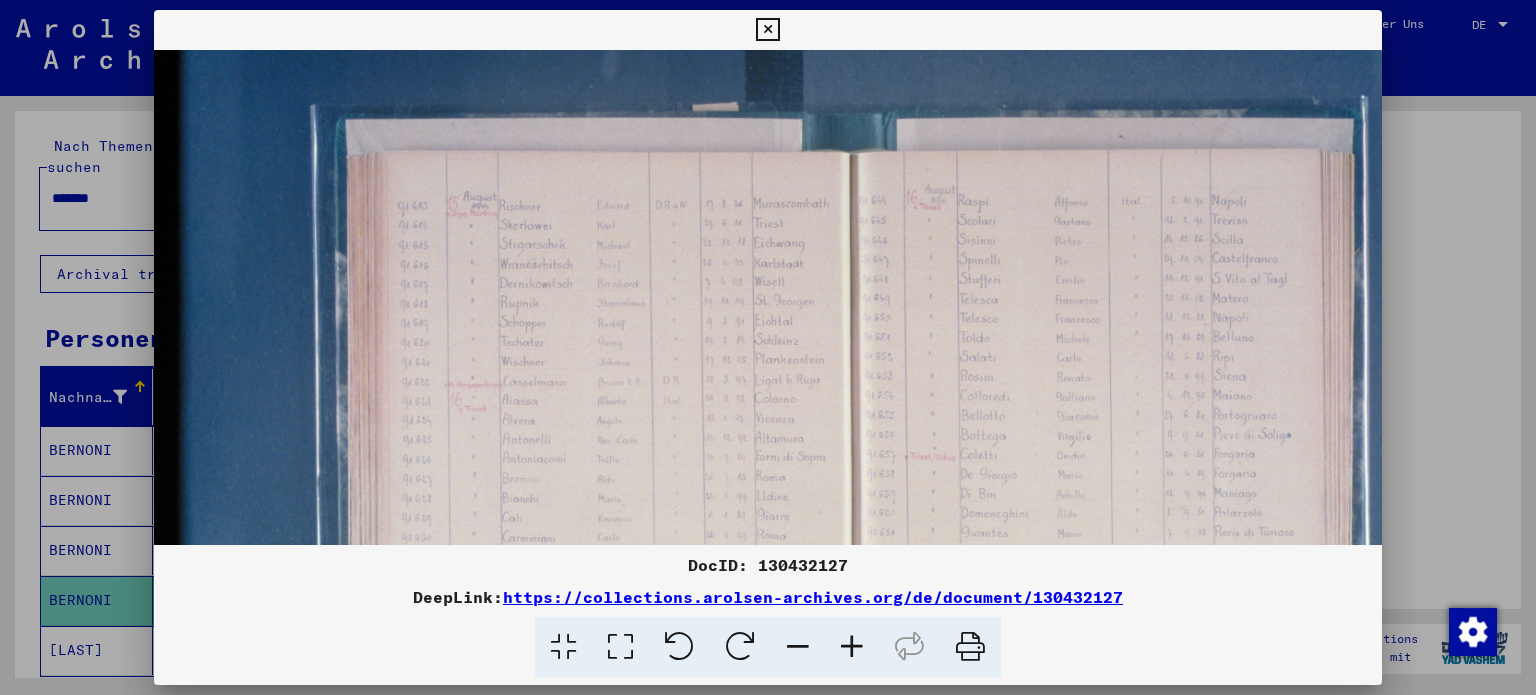 drag, startPoint x: 796, startPoint y: 418, endPoint x: 786, endPoint y: 354, distance: 64.77654 